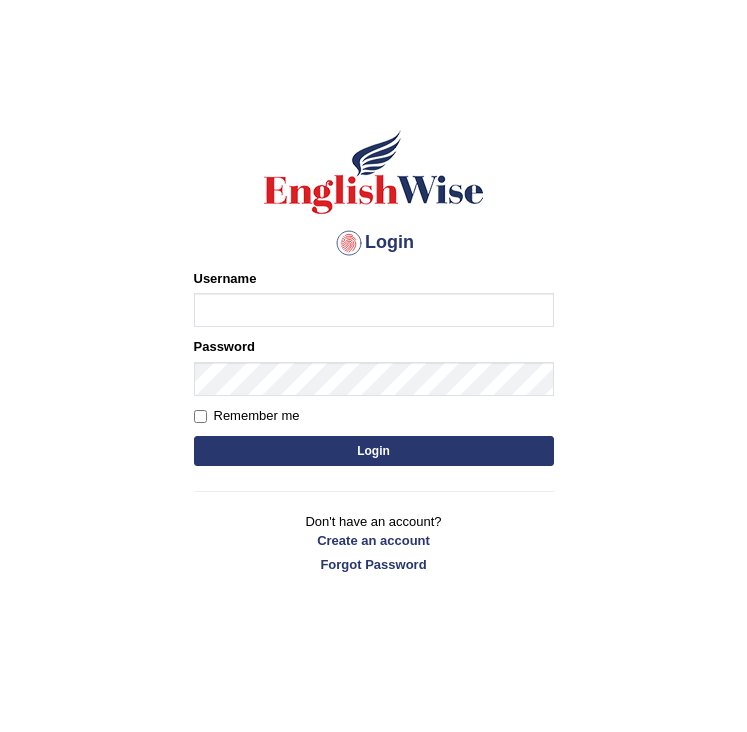 scroll, scrollTop: 0, scrollLeft: 0, axis: both 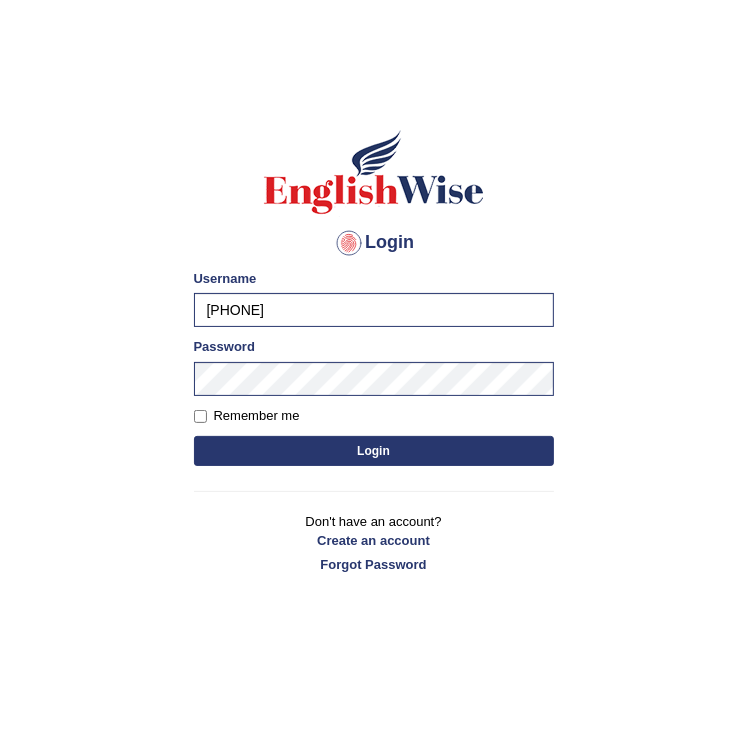 type on "[PHONE]" 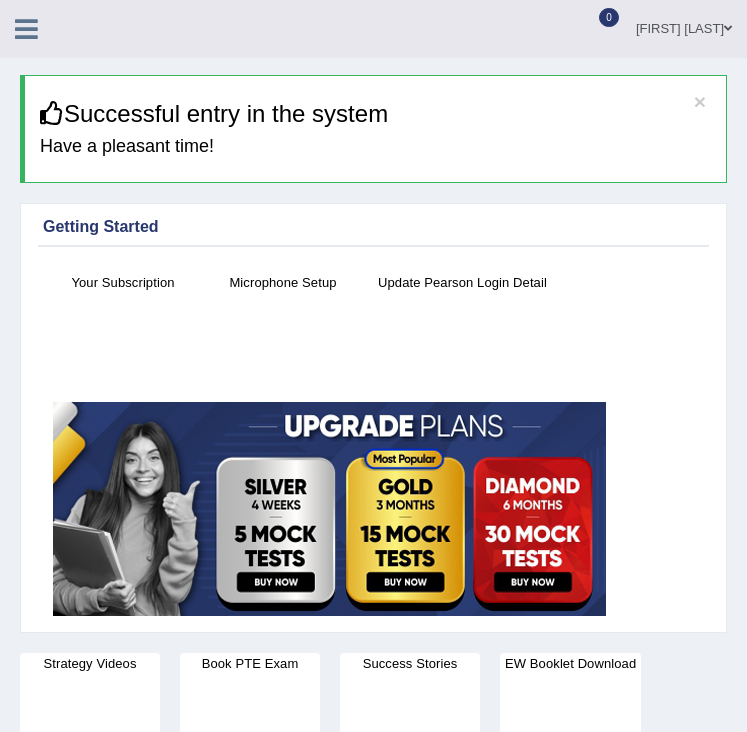 scroll, scrollTop: 0, scrollLeft: 0, axis: both 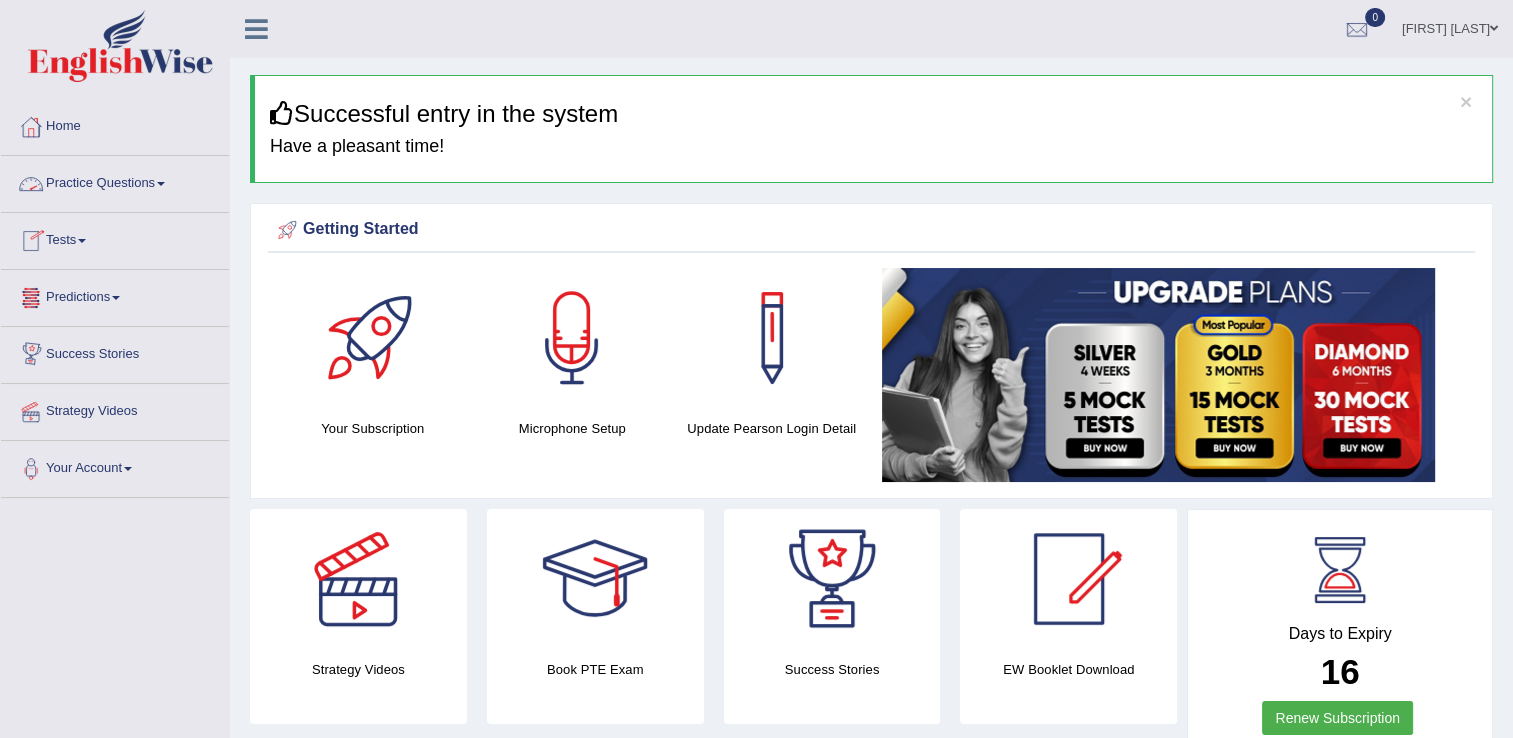 click on "Practice Questions" at bounding box center [115, 181] 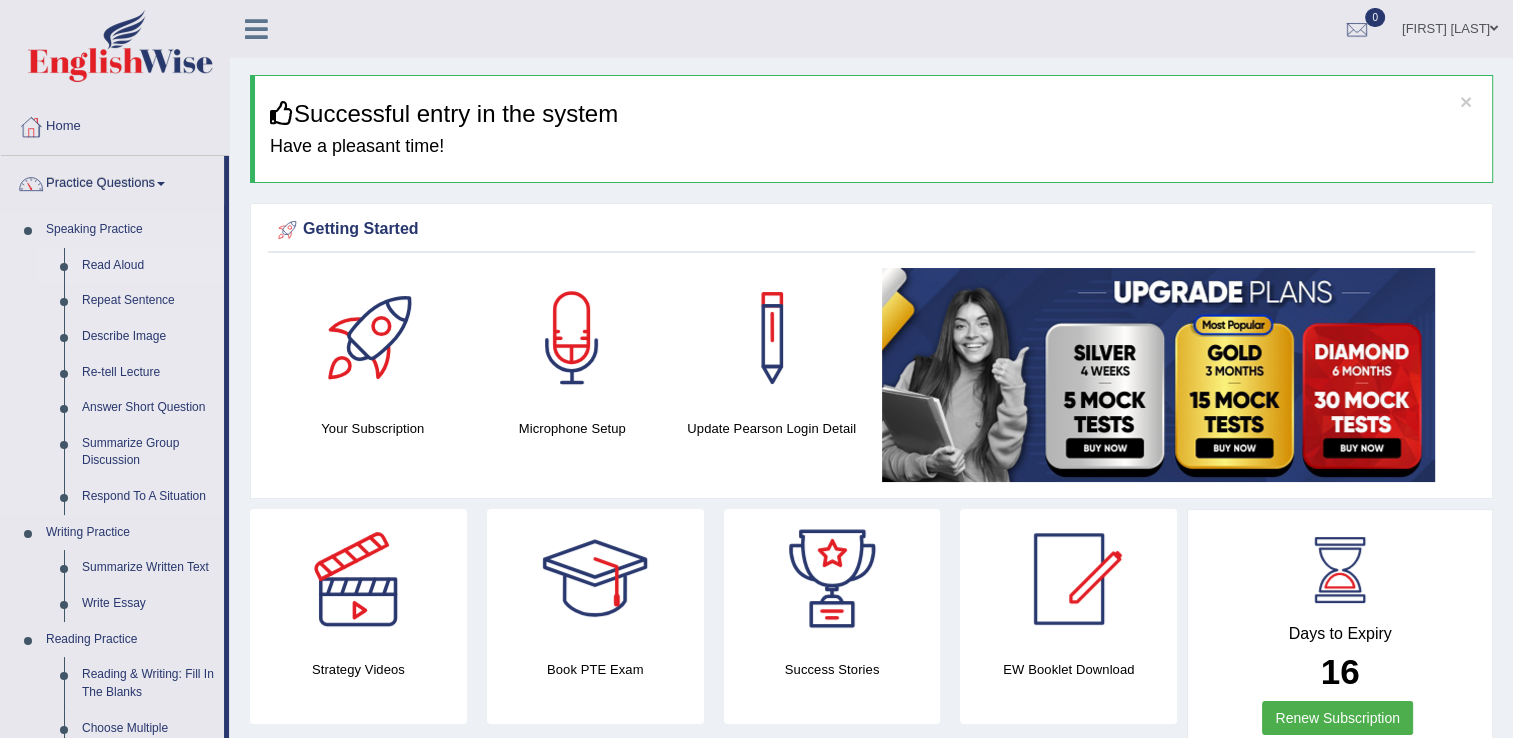 click on "Read Aloud" at bounding box center (148, 266) 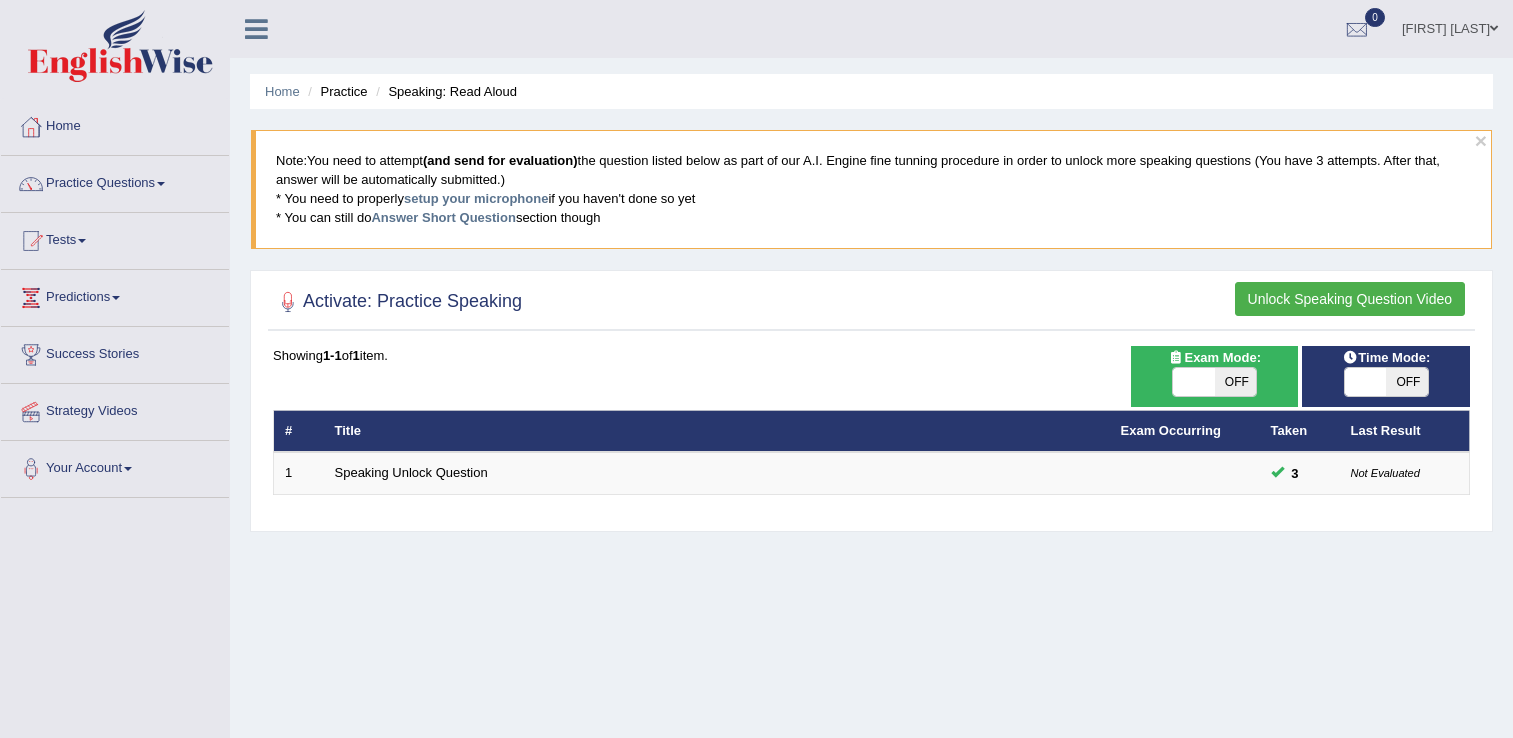 scroll, scrollTop: 0, scrollLeft: 0, axis: both 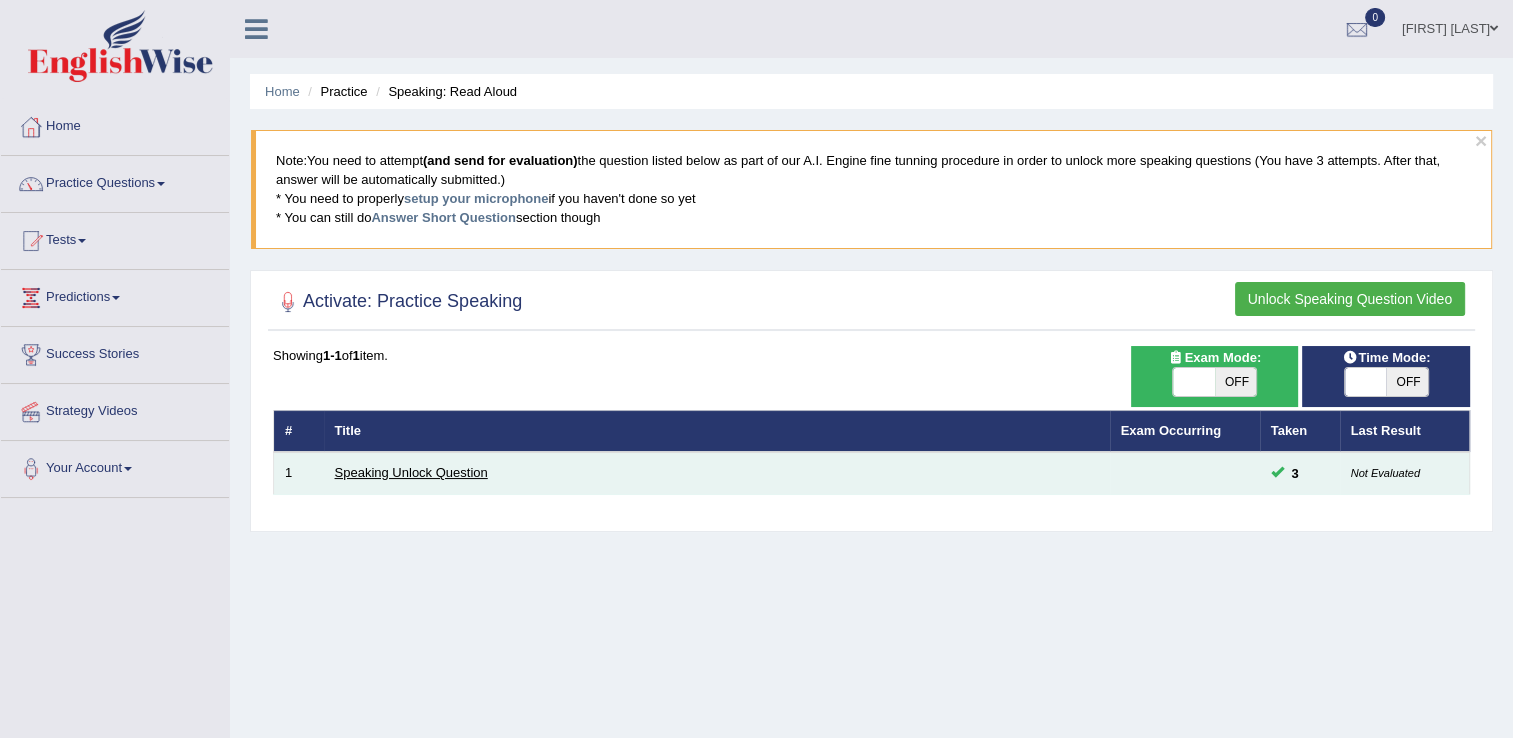 click on "Speaking Unlock Question" at bounding box center [411, 472] 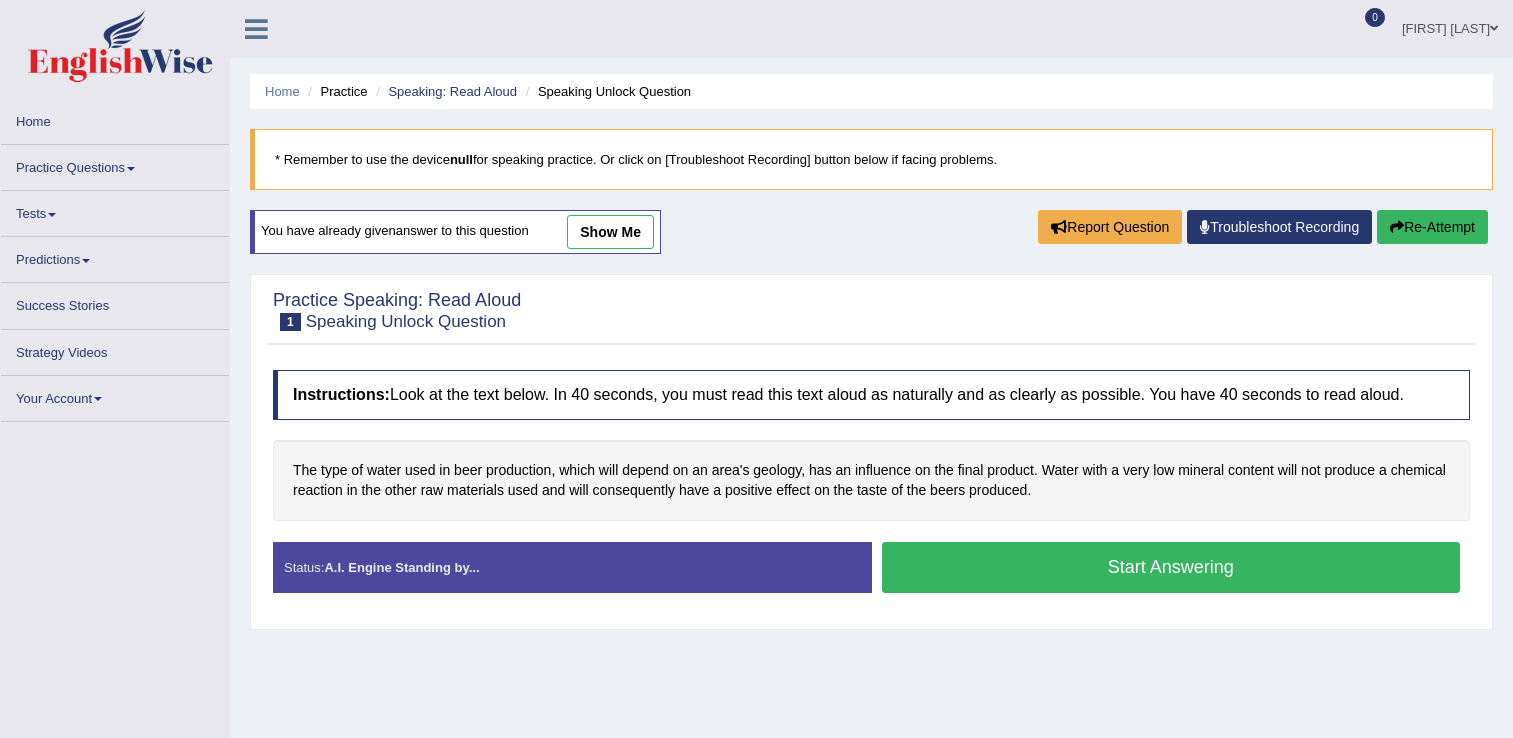 scroll, scrollTop: 0, scrollLeft: 0, axis: both 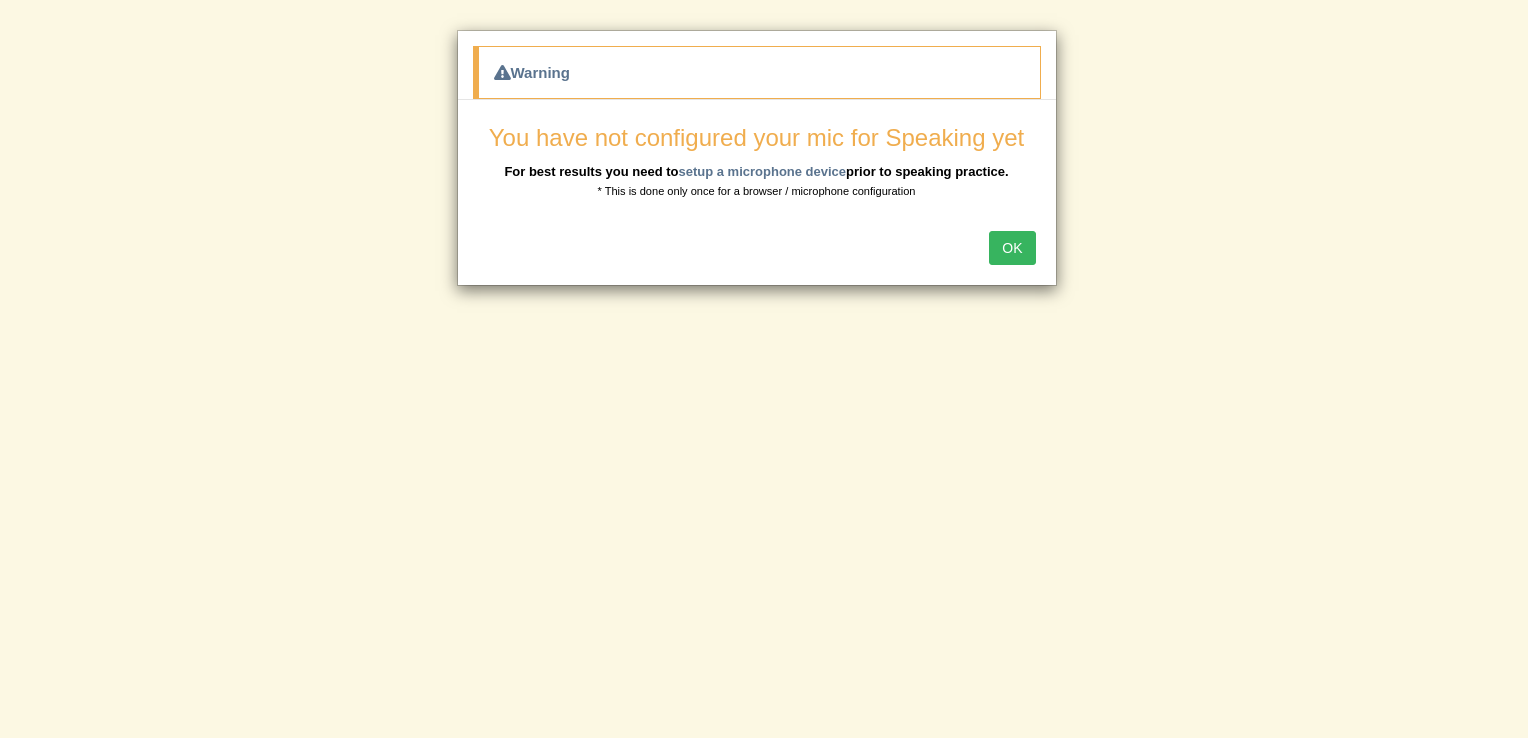 click on "OK" at bounding box center (1012, 248) 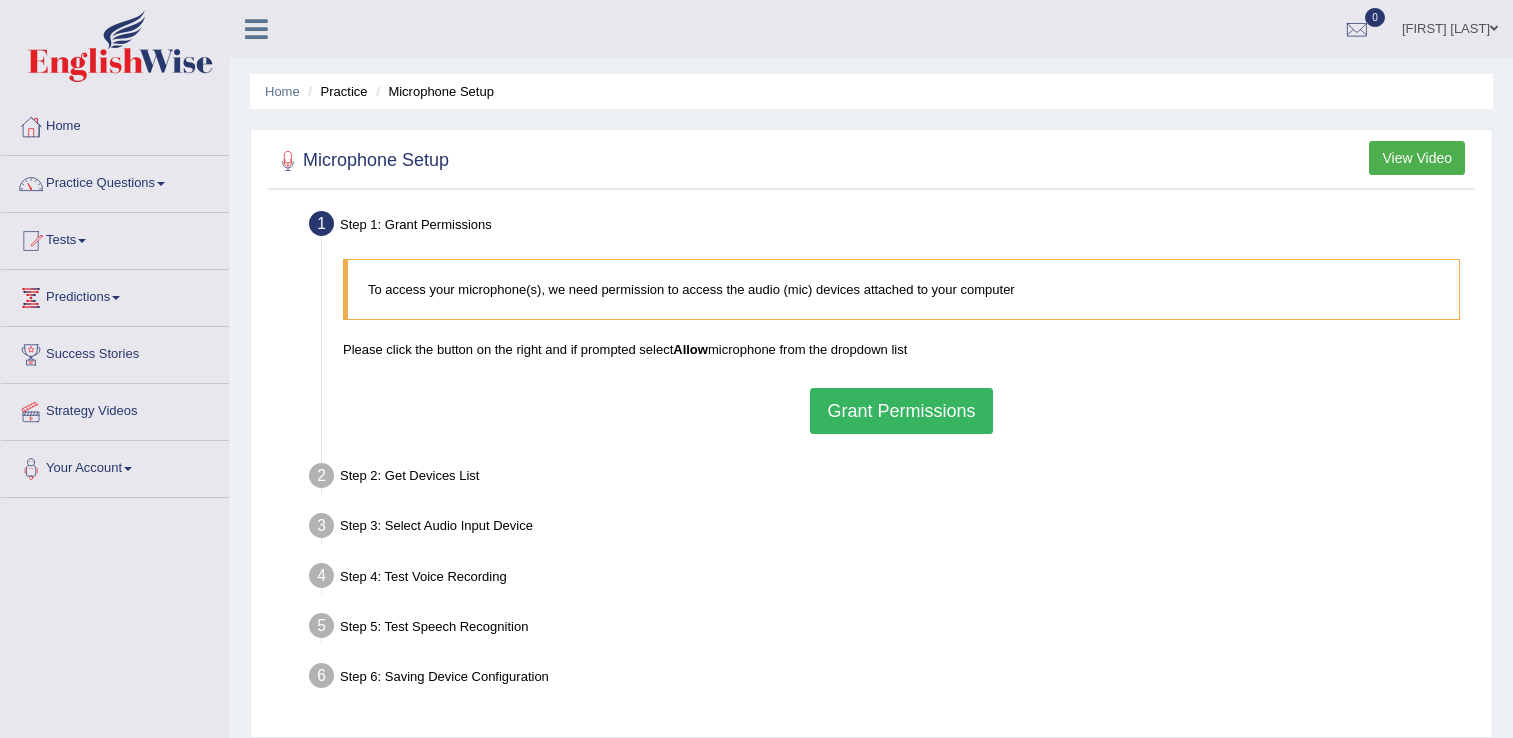 scroll, scrollTop: 0, scrollLeft: 0, axis: both 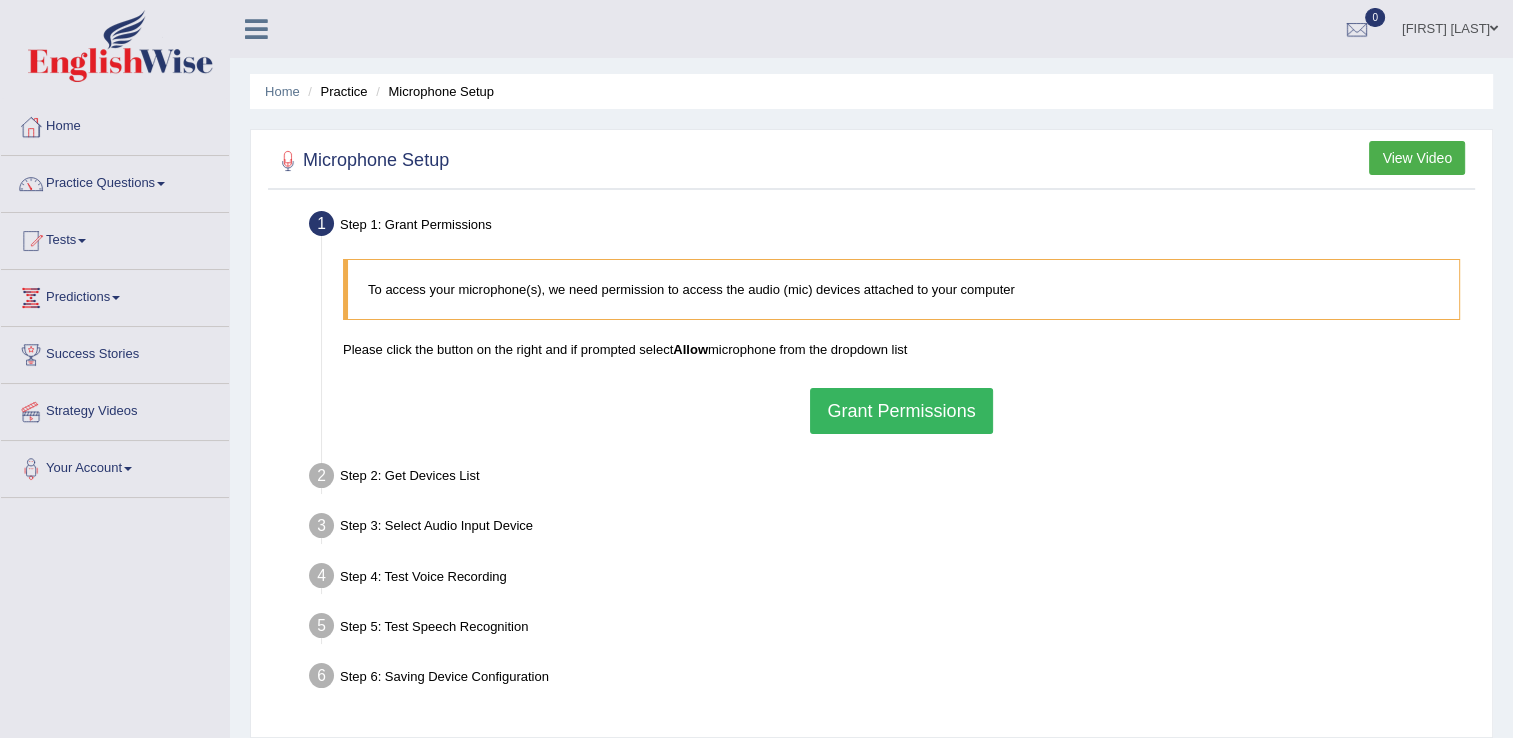 click on "Grant Permissions" at bounding box center (901, 411) 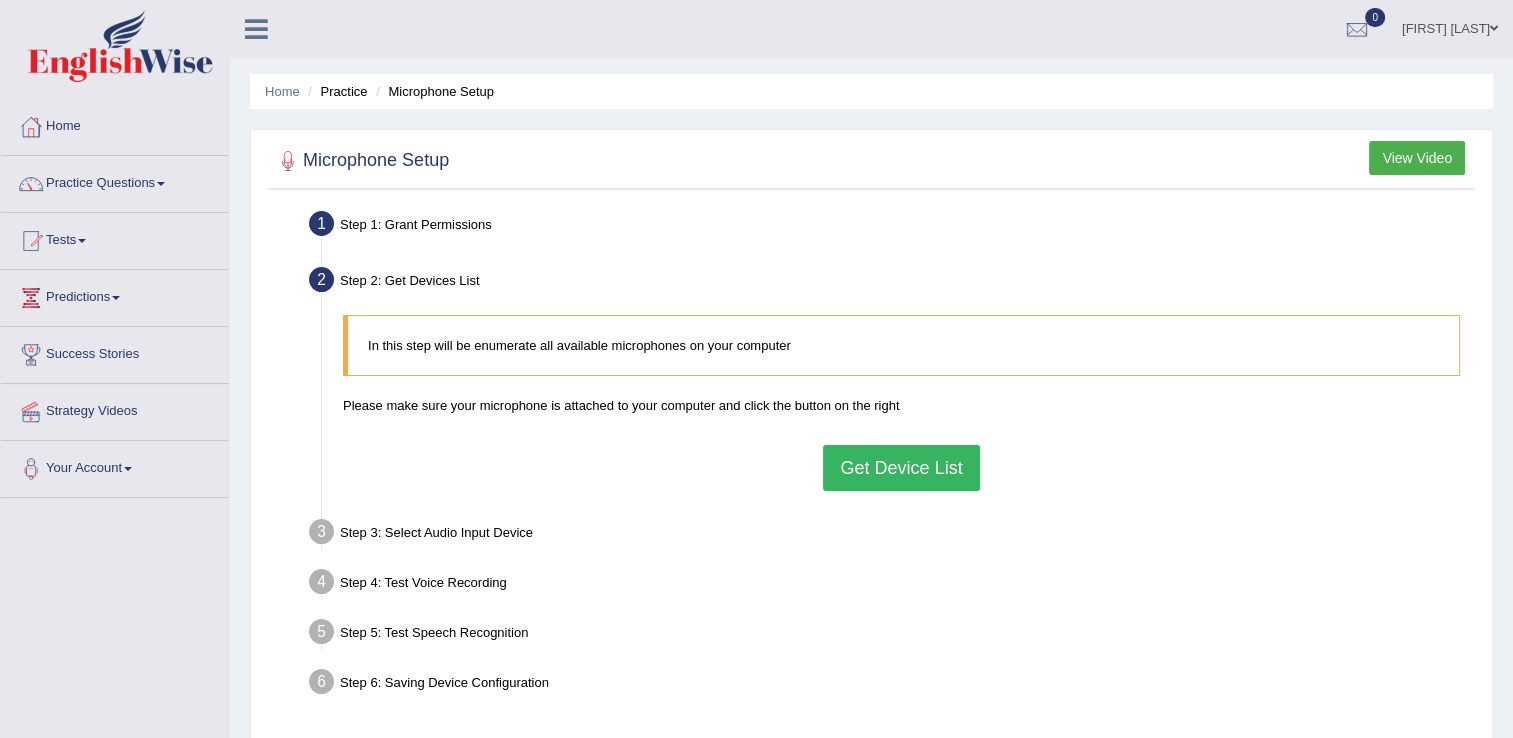 click on "Get Device List" at bounding box center (901, 468) 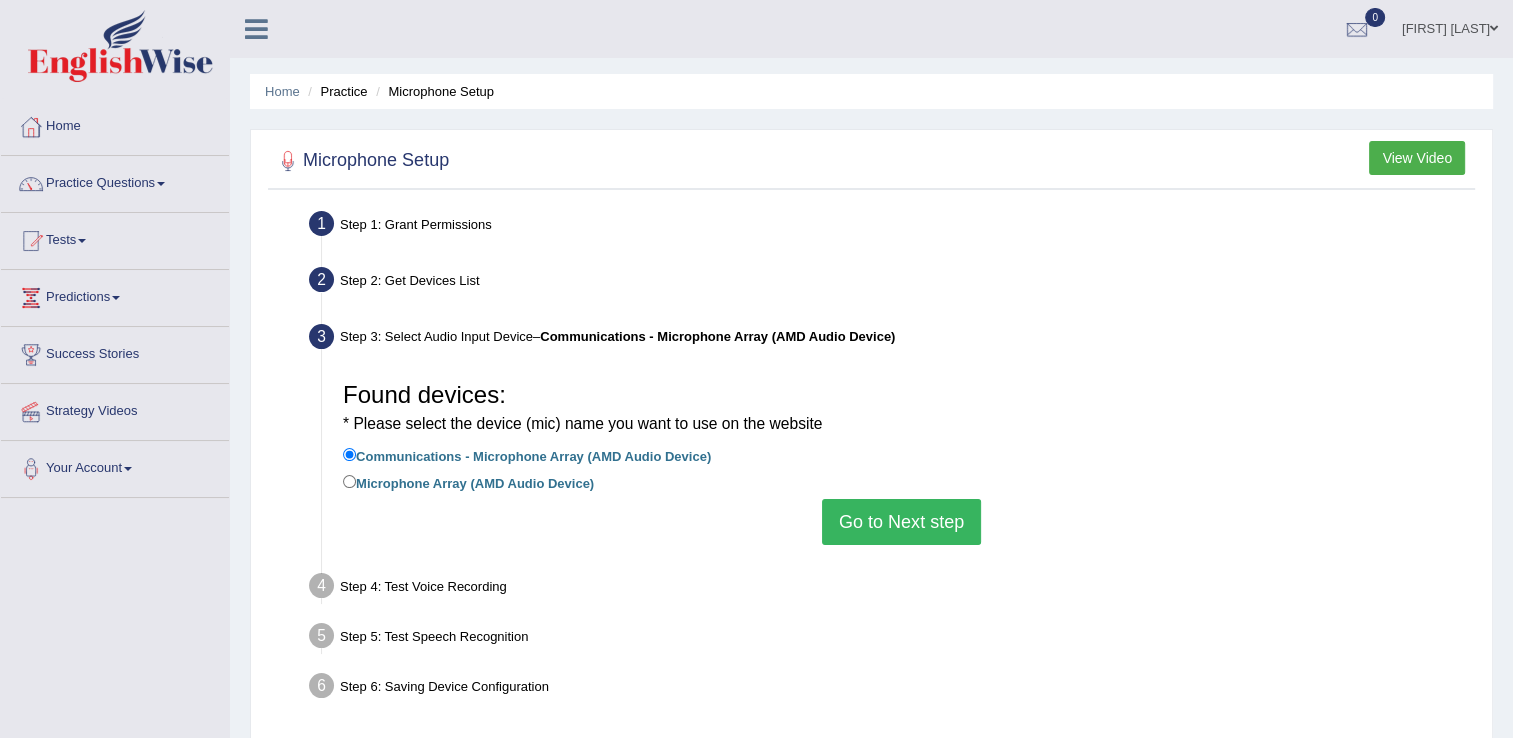 click on "Go to Next step" at bounding box center [901, 522] 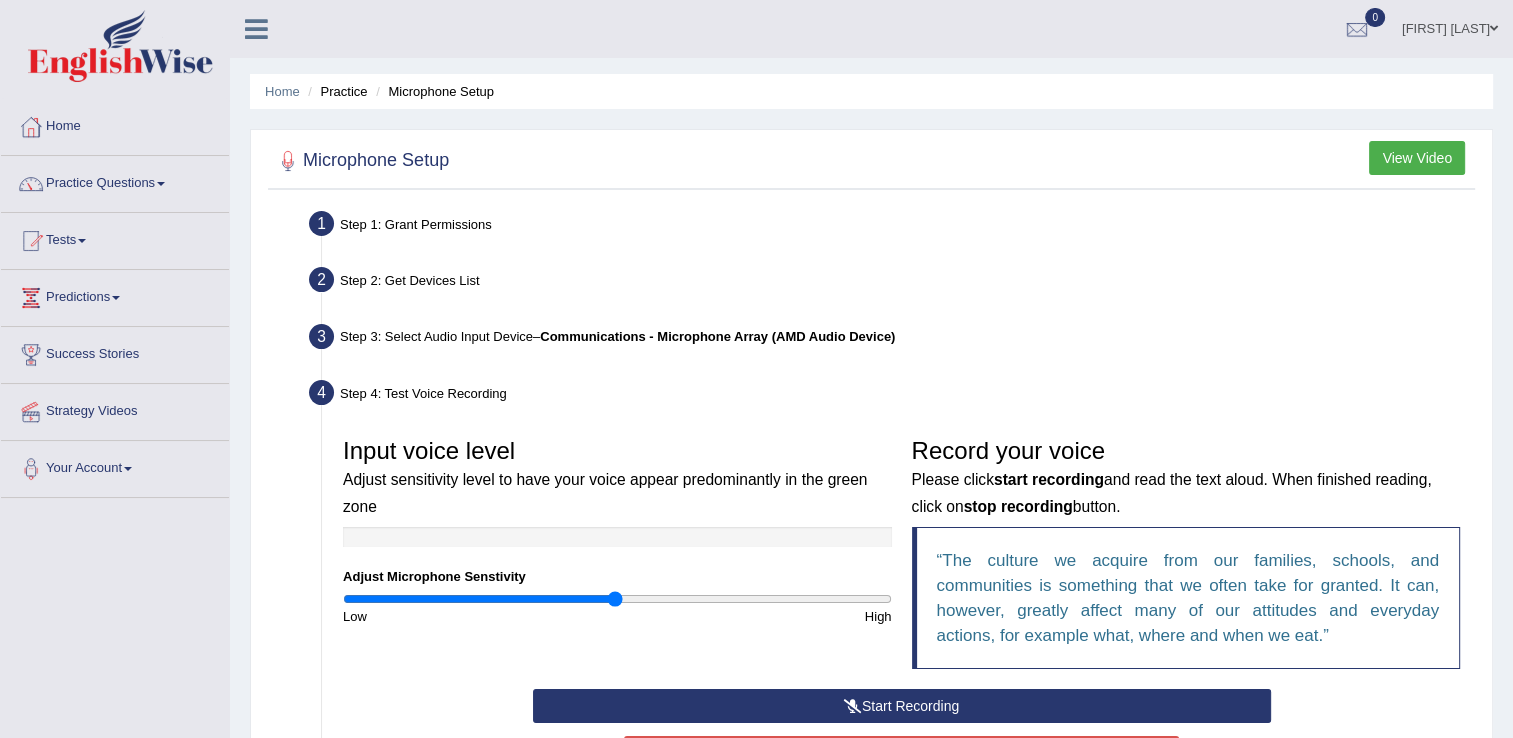 click on "View Video" at bounding box center [1417, 158] 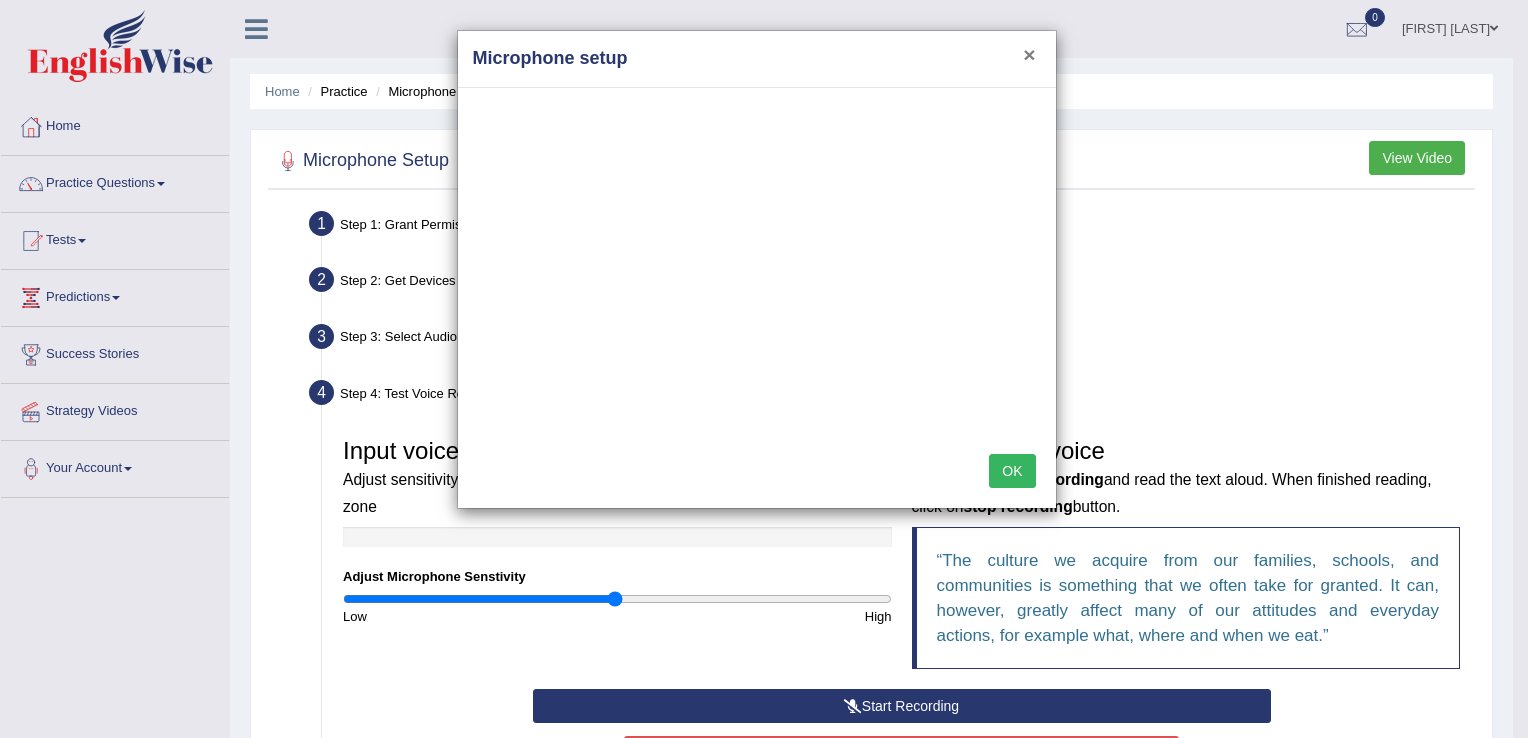 click on "×" at bounding box center [1029, 54] 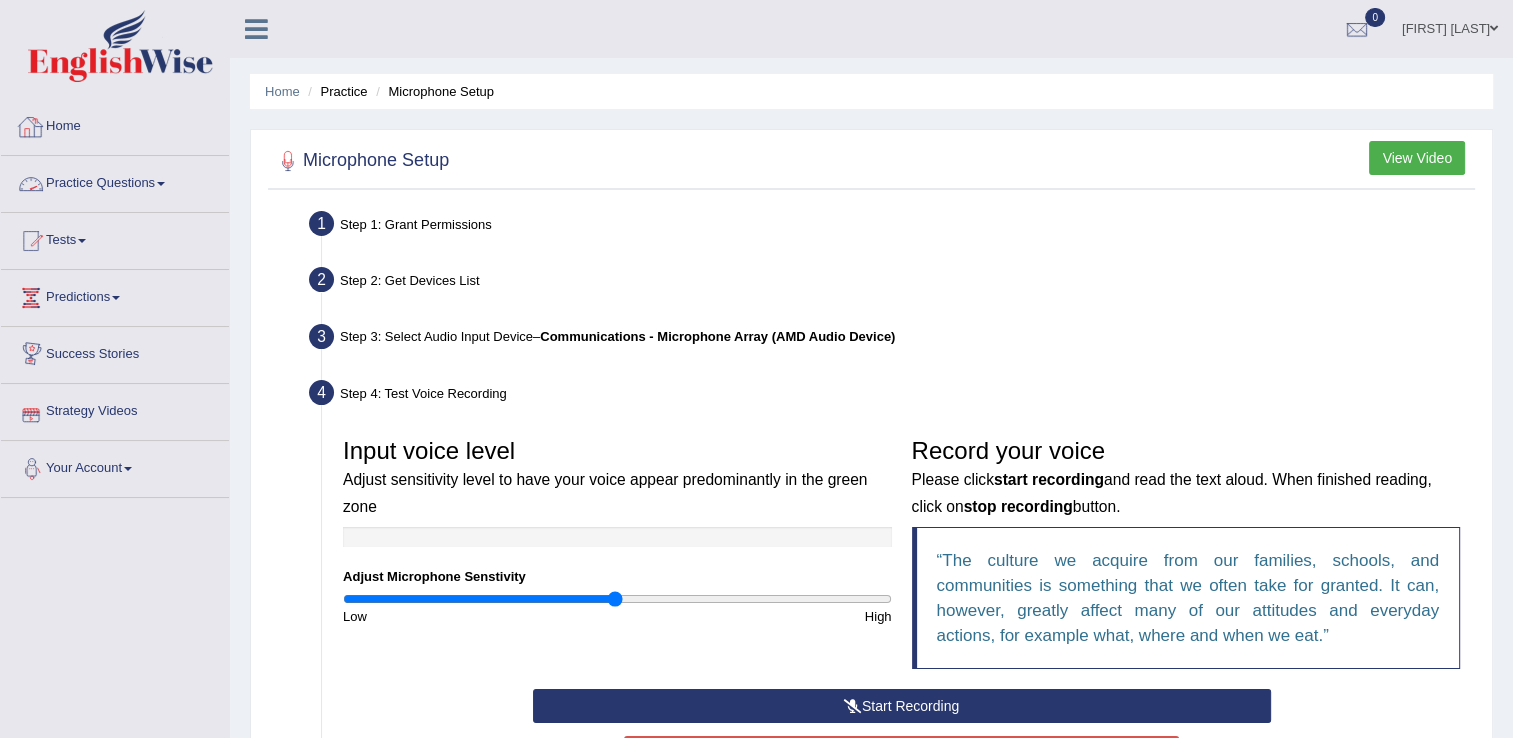 click on "Home" at bounding box center (115, 124) 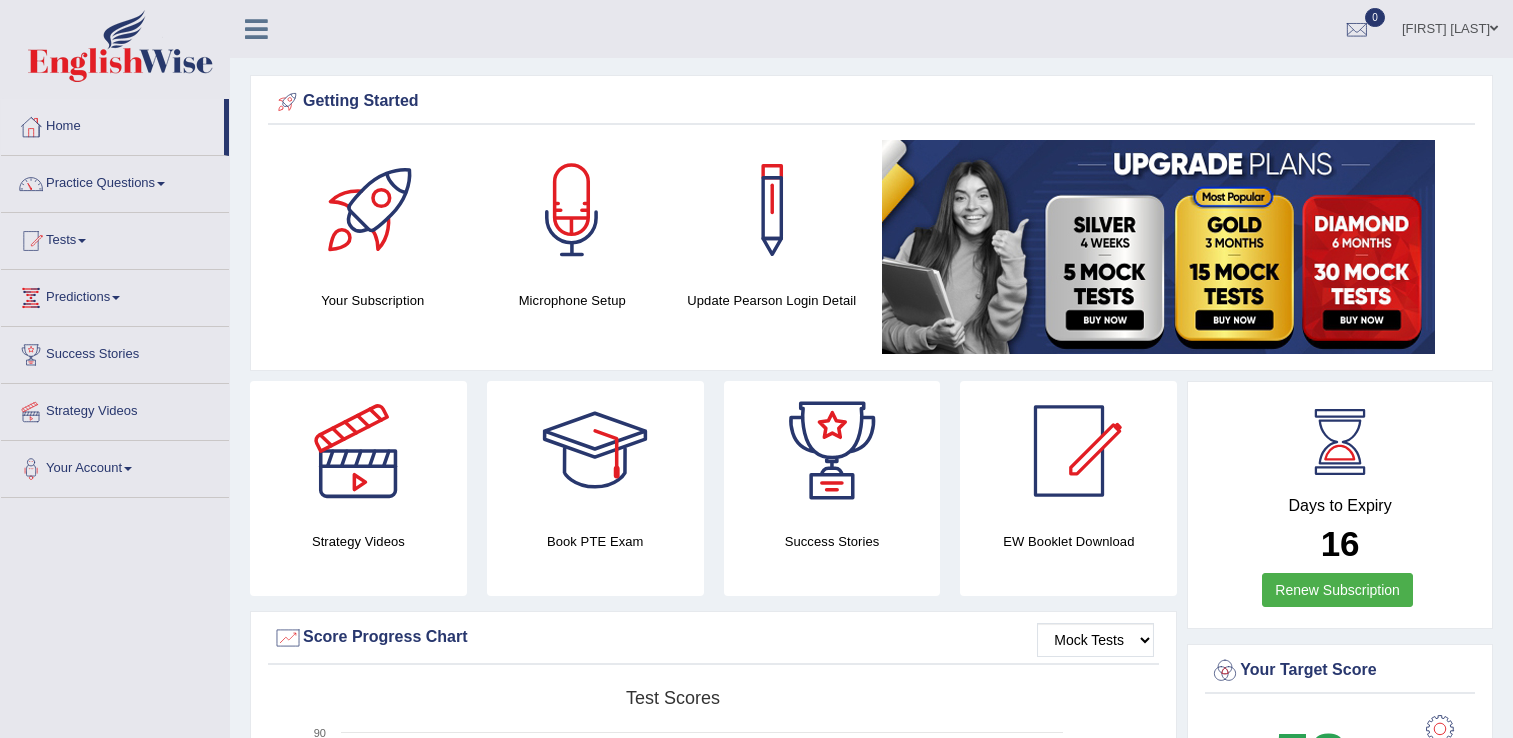 scroll, scrollTop: 0, scrollLeft: 0, axis: both 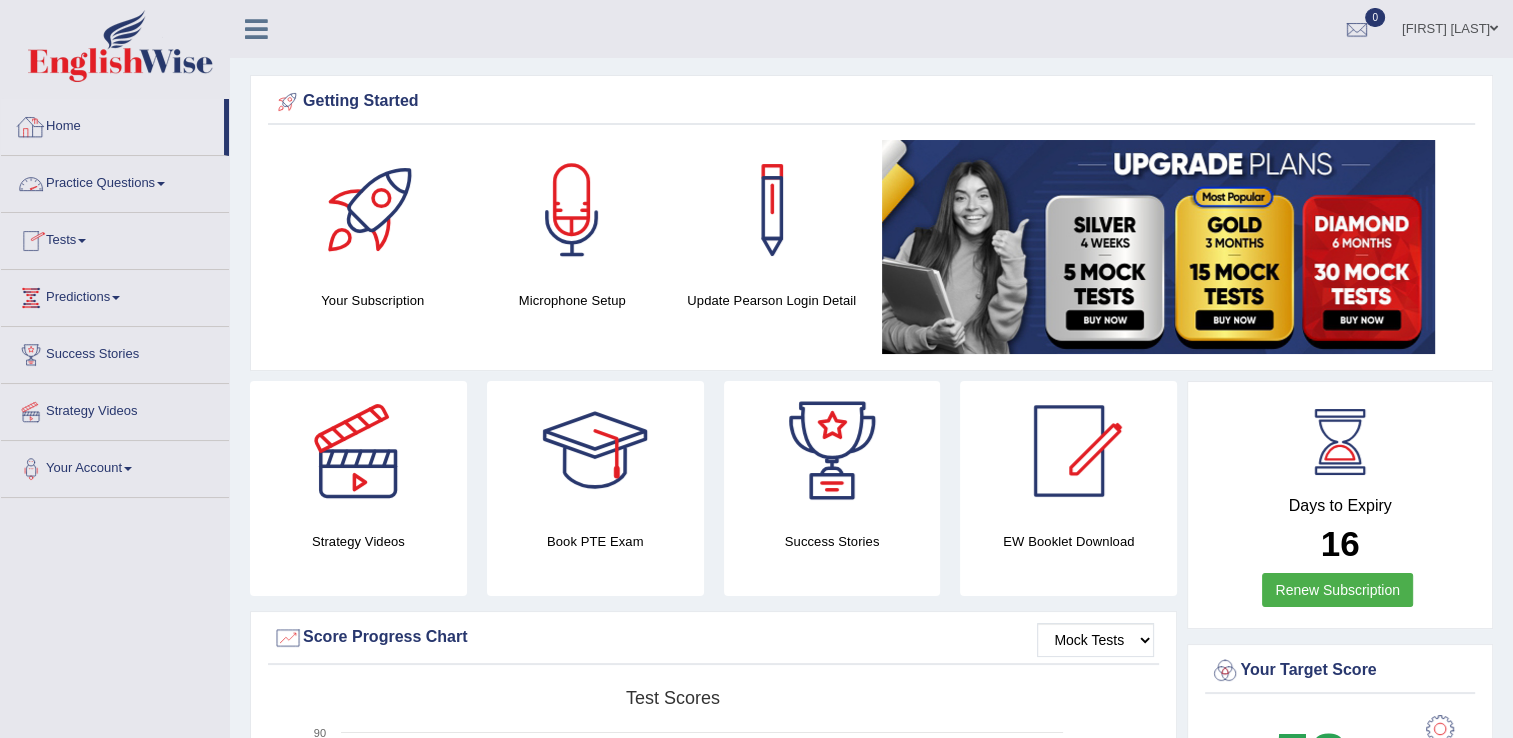 click on "Home" at bounding box center [112, 124] 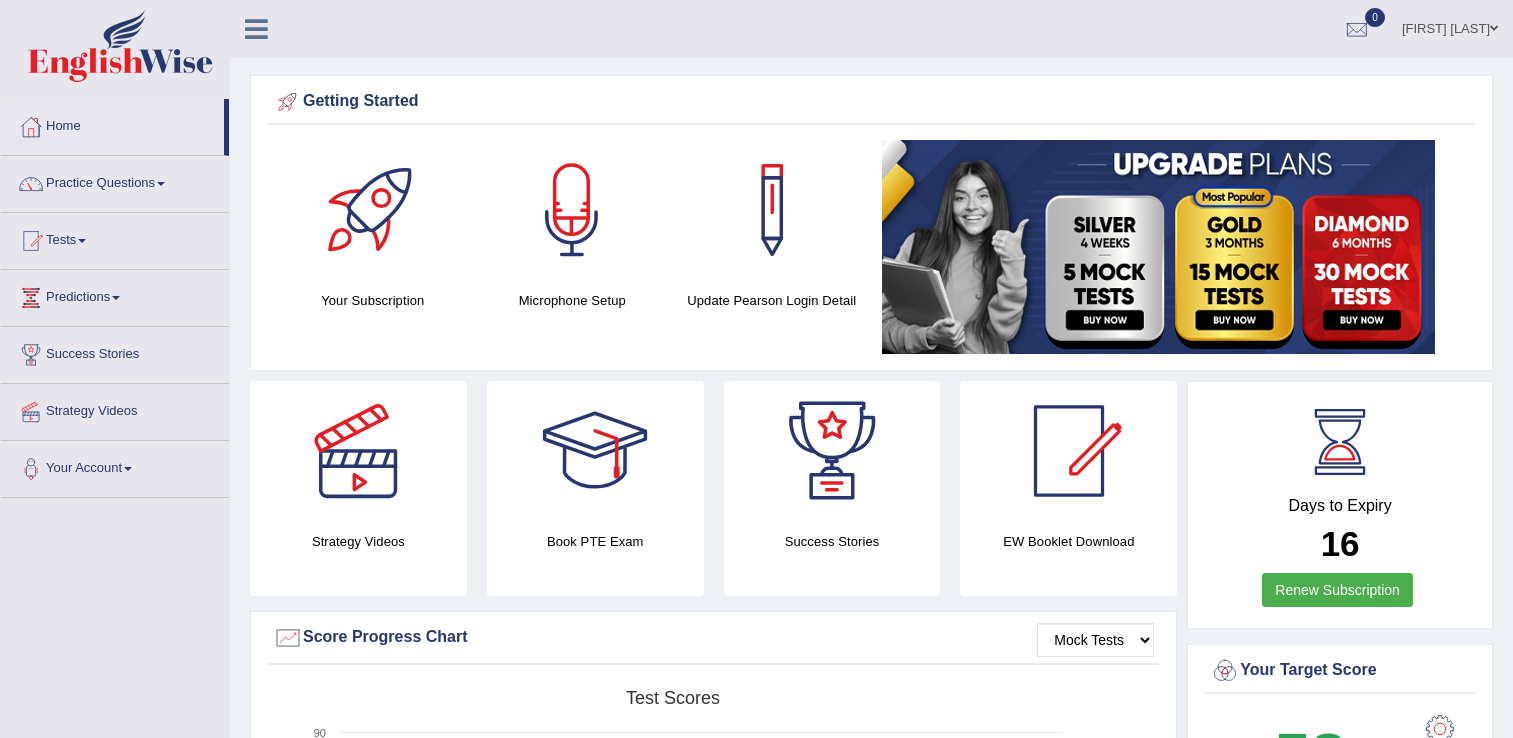 scroll, scrollTop: 0, scrollLeft: 0, axis: both 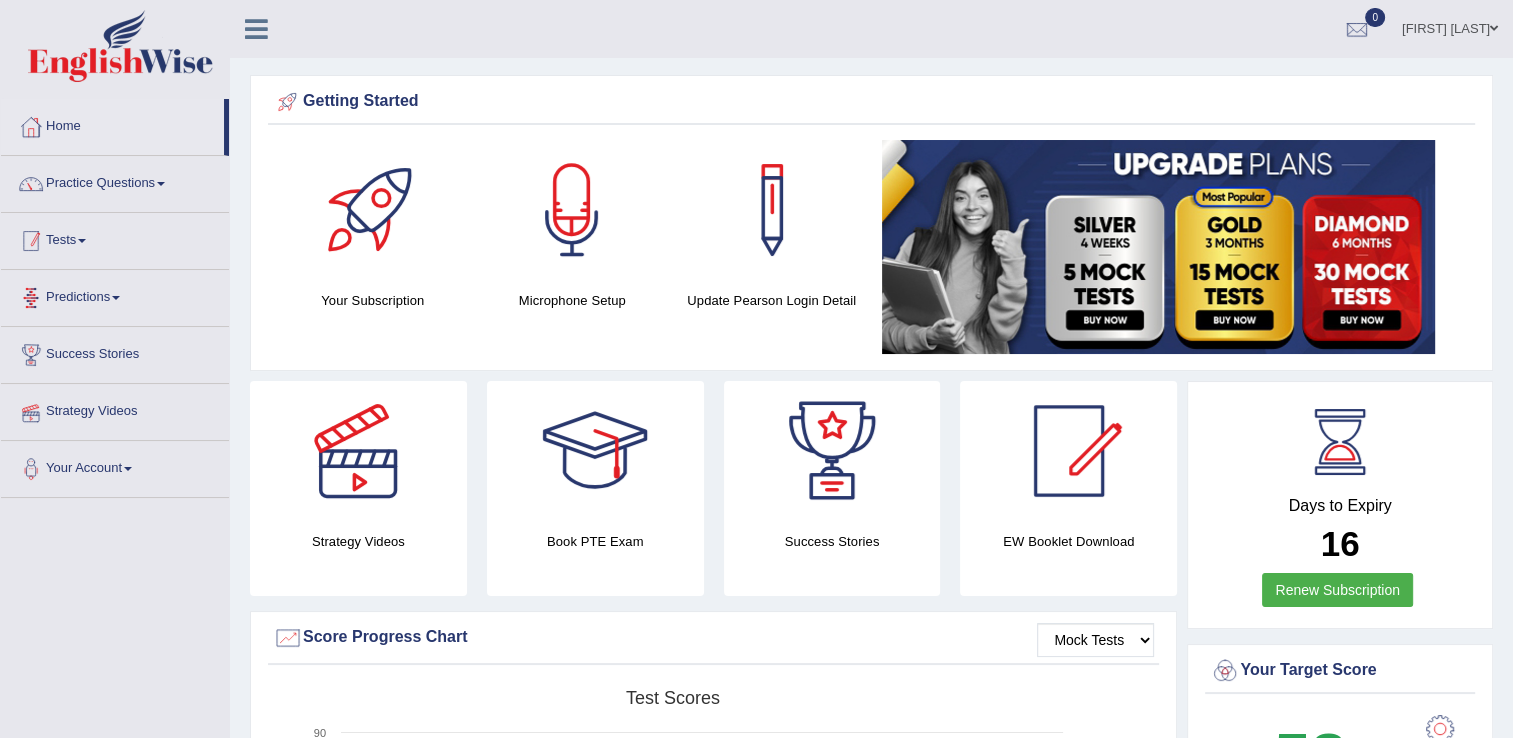 click on "Tests" at bounding box center (115, 238) 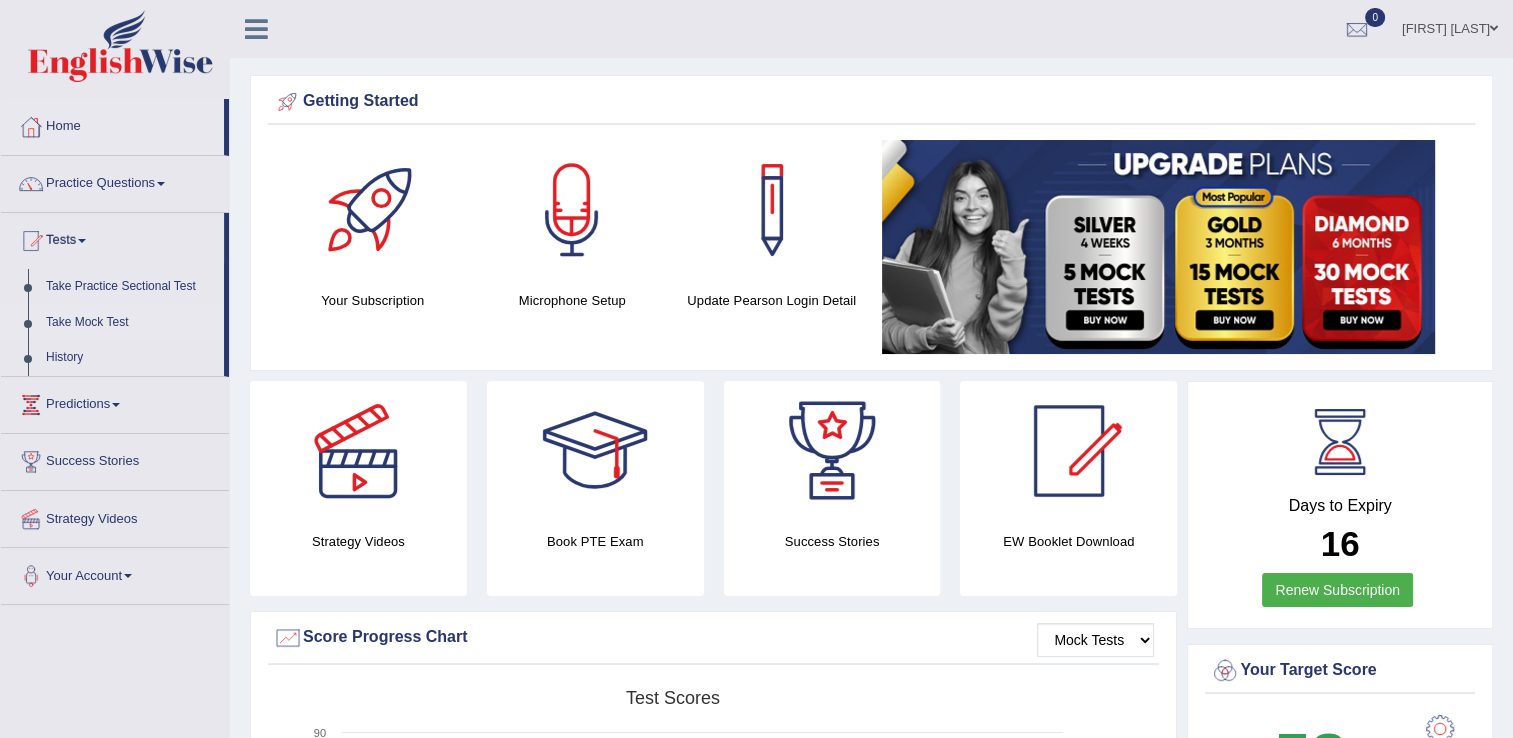 click on "Take Mock Test" at bounding box center [130, 323] 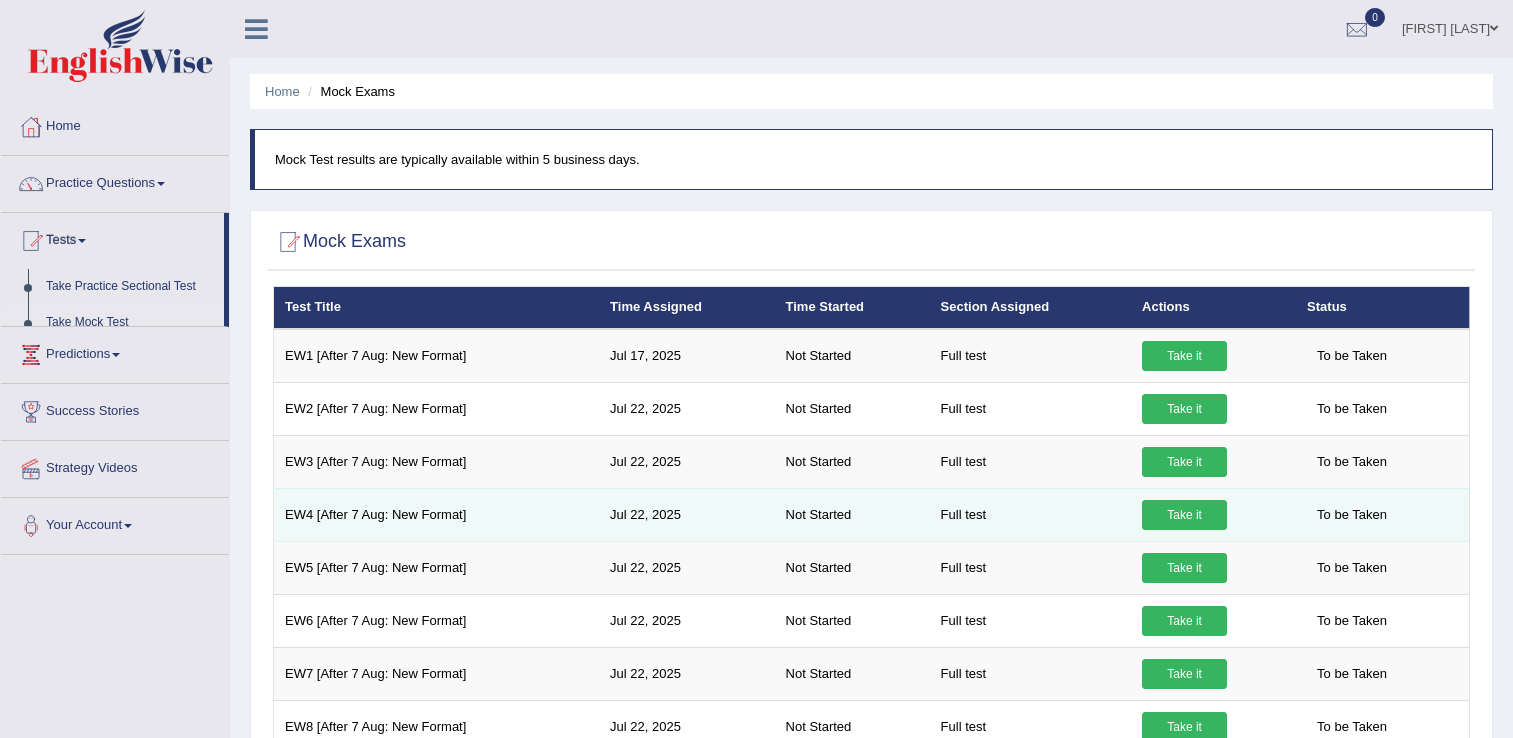scroll, scrollTop: 0, scrollLeft: 0, axis: both 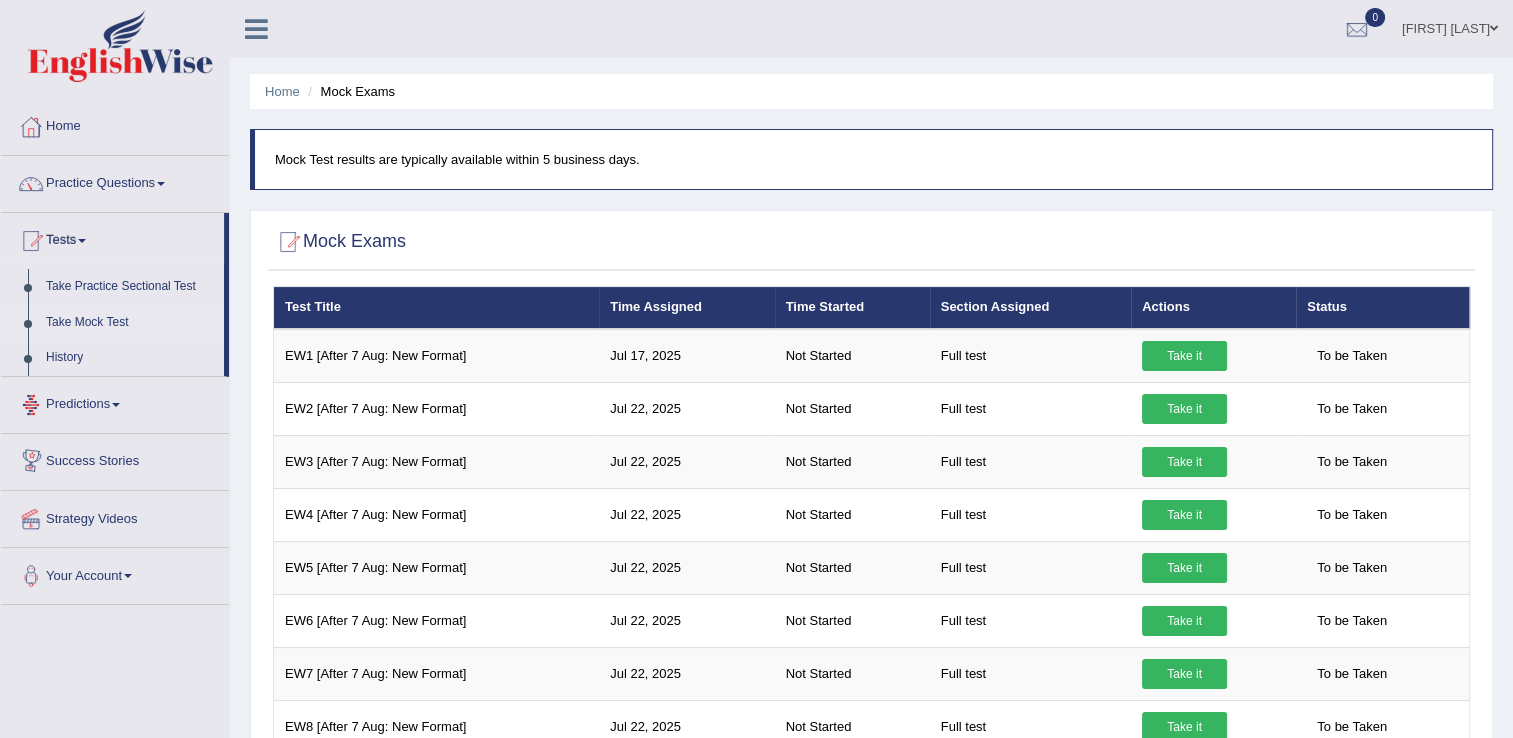 click on "Success Stories" at bounding box center [115, 459] 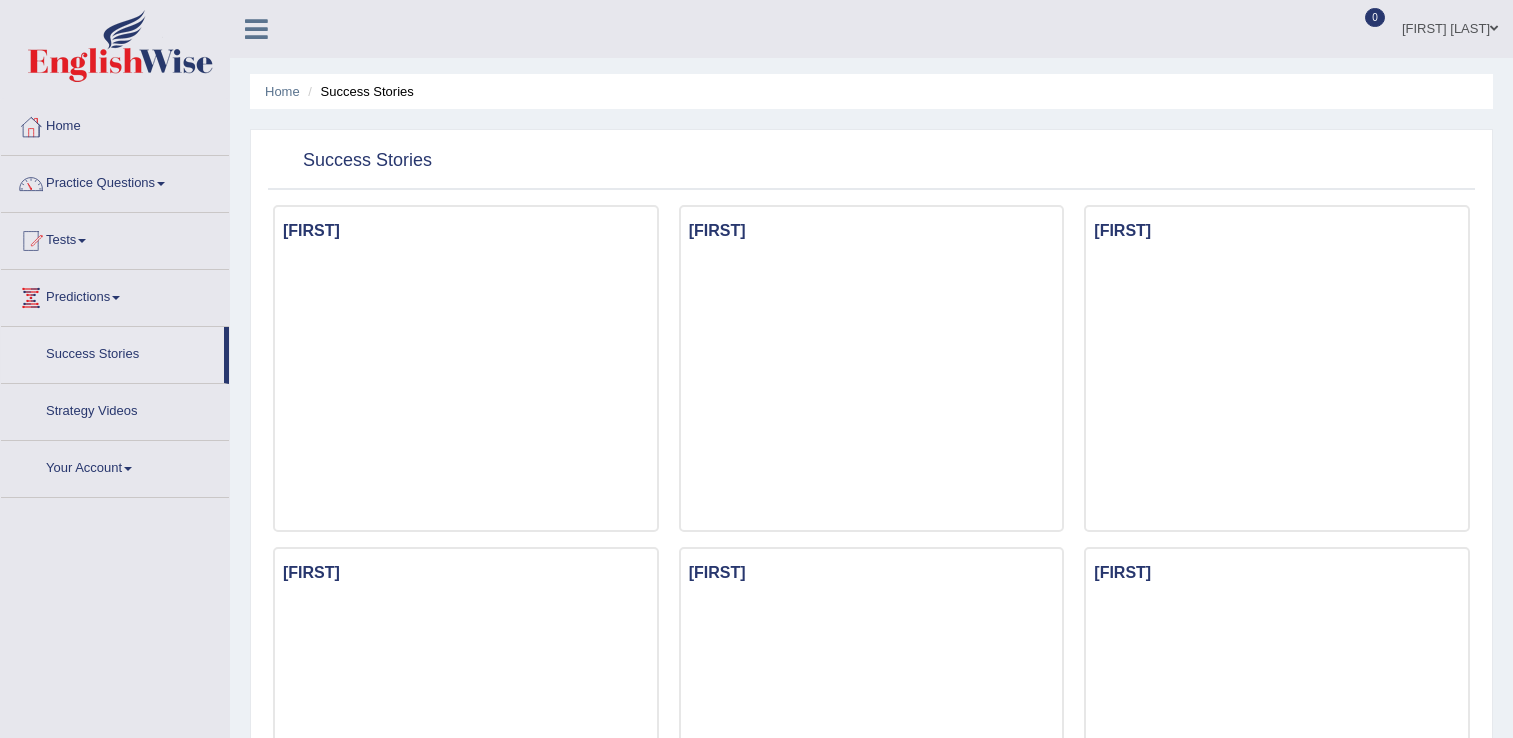 scroll, scrollTop: 0, scrollLeft: 0, axis: both 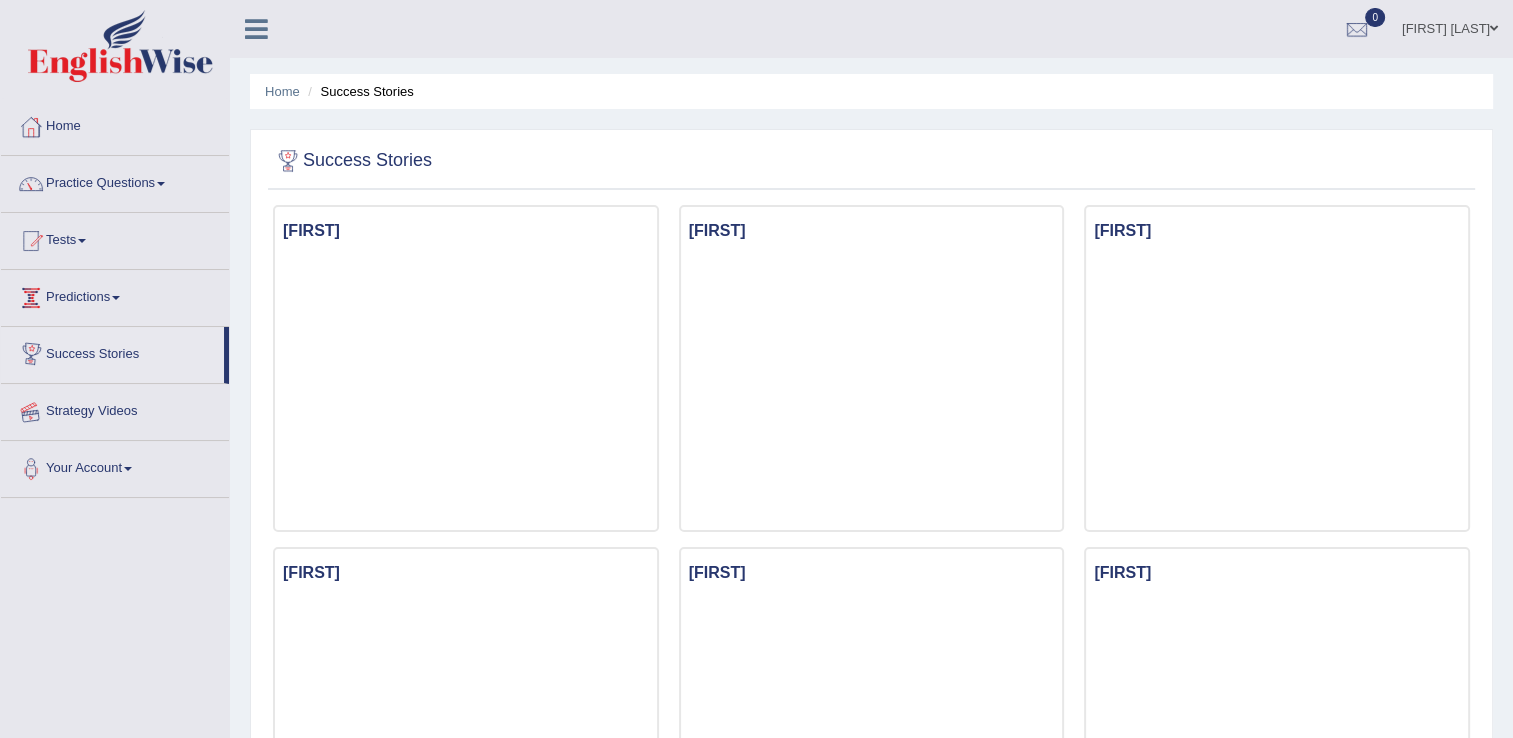 click on "Strategy Videos" at bounding box center (115, 409) 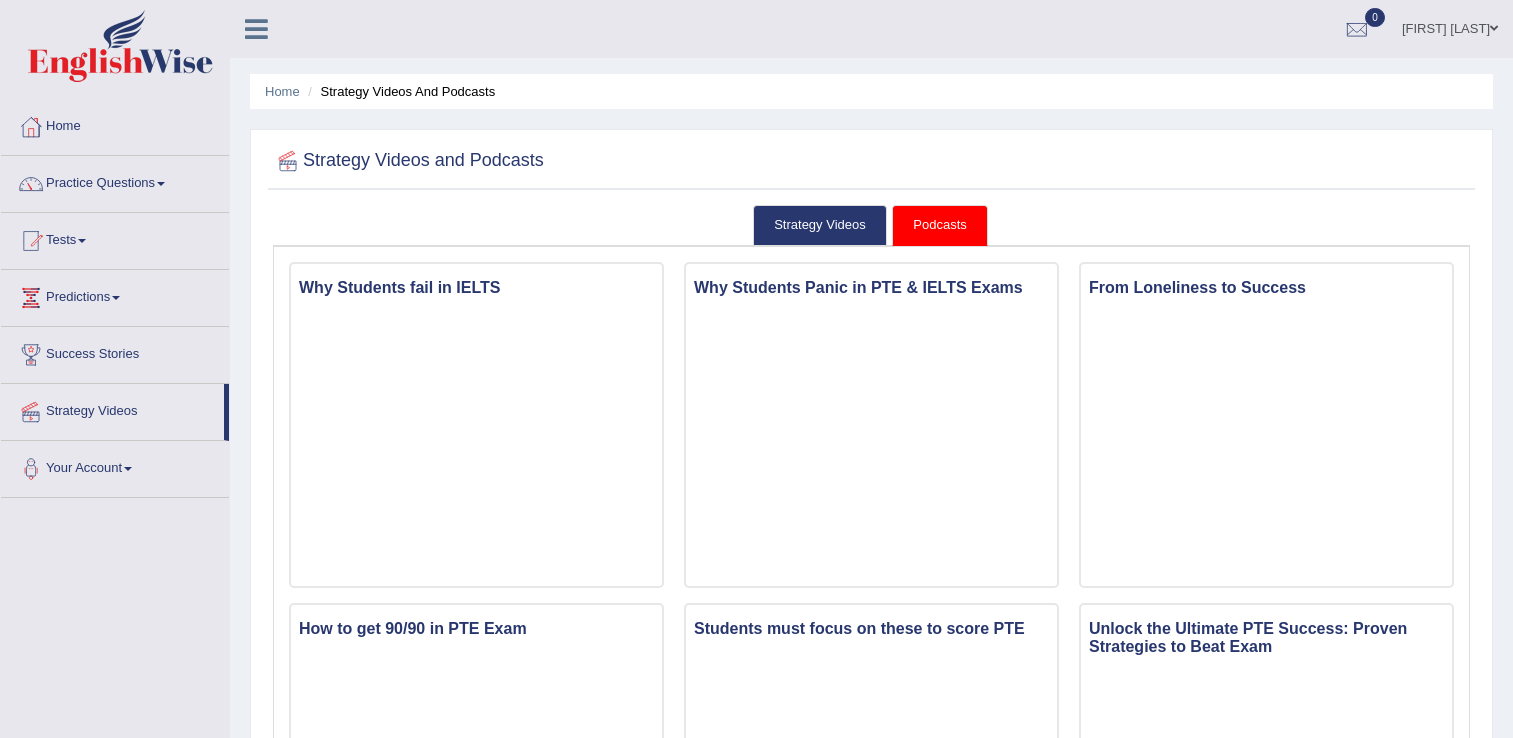 scroll, scrollTop: 0, scrollLeft: 0, axis: both 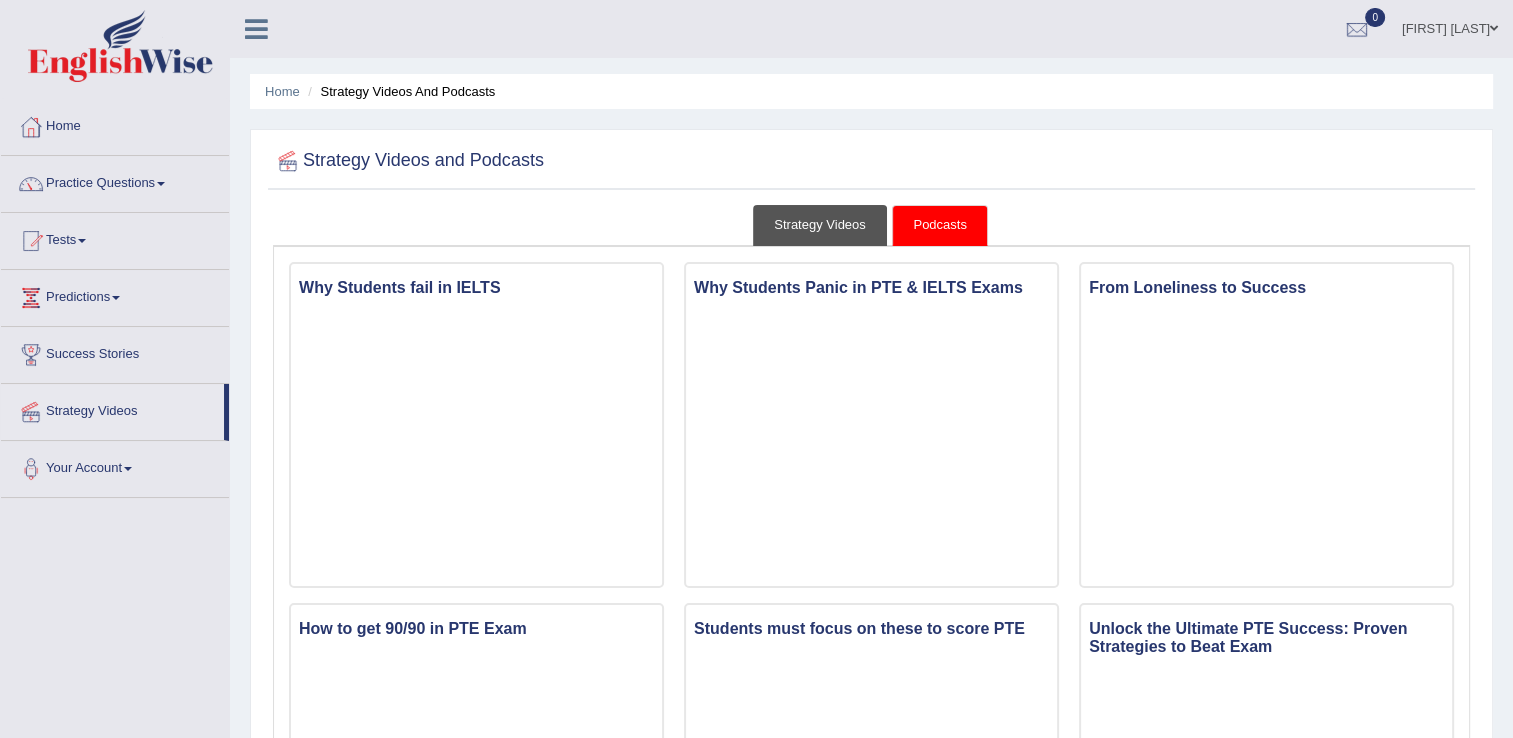 click on "Strategy Videos" at bounding box center [820, 225] 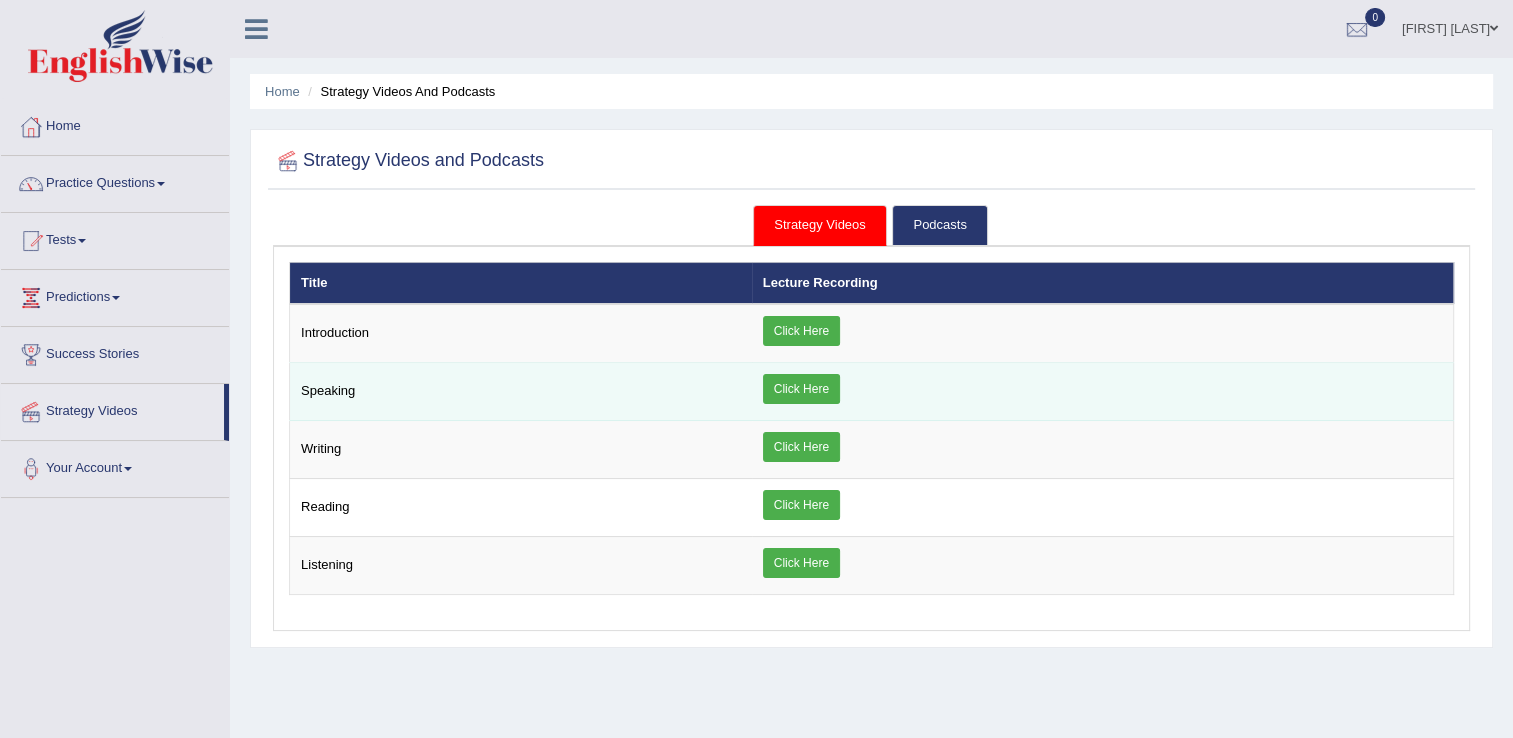 click on "Click Here" at bounding box center [801, 389] 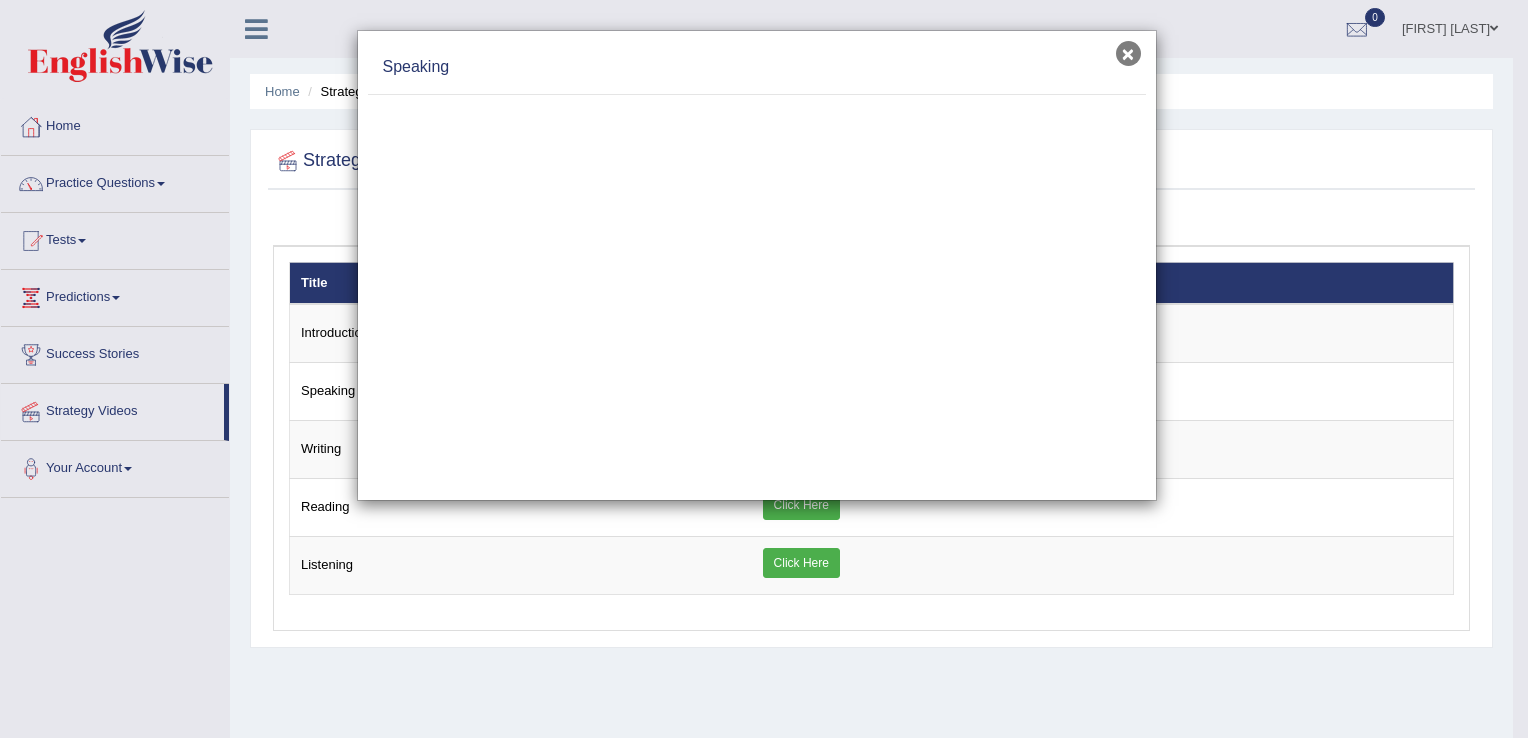 click on "×" at bounding box center (1128, 53) 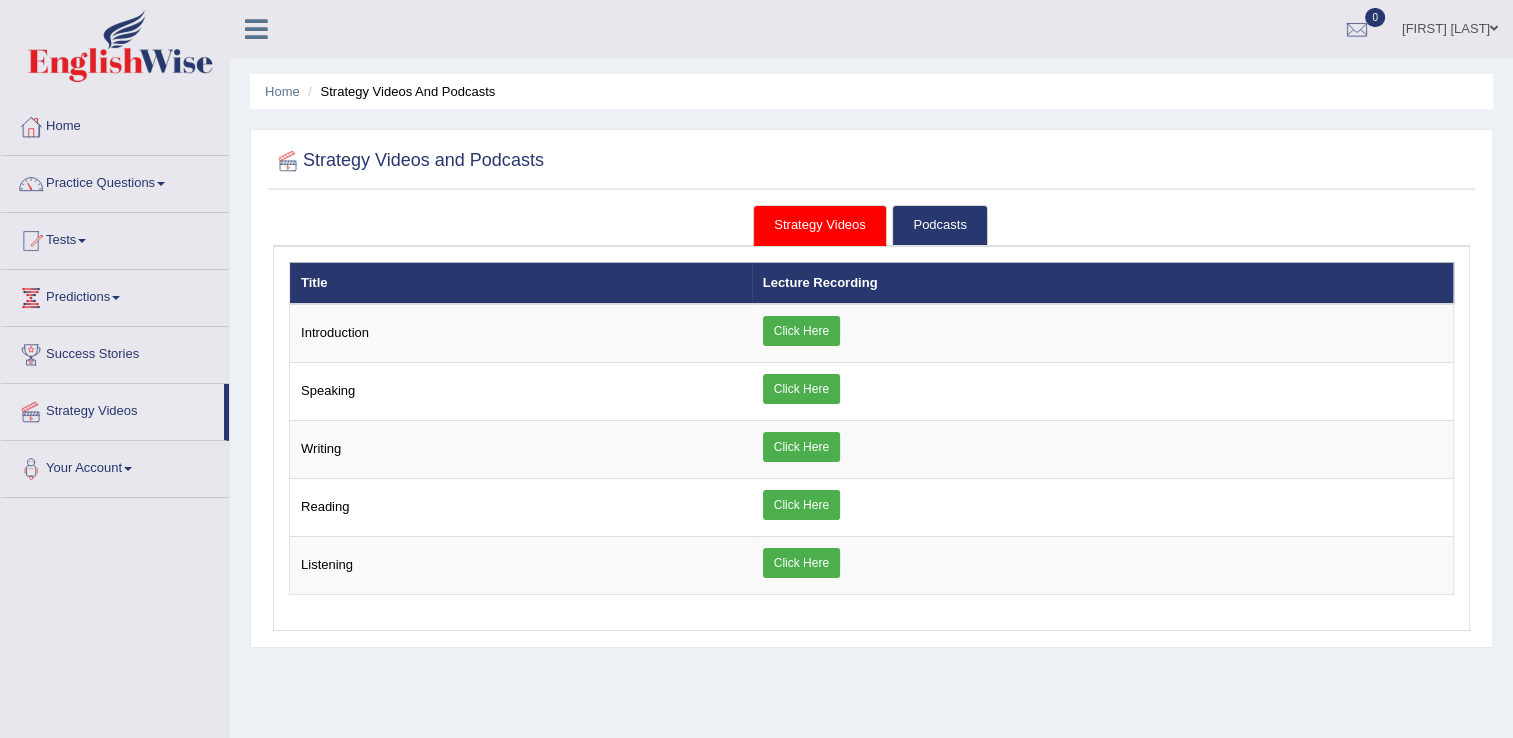 click on "Home" at bounding box center (115, 124) 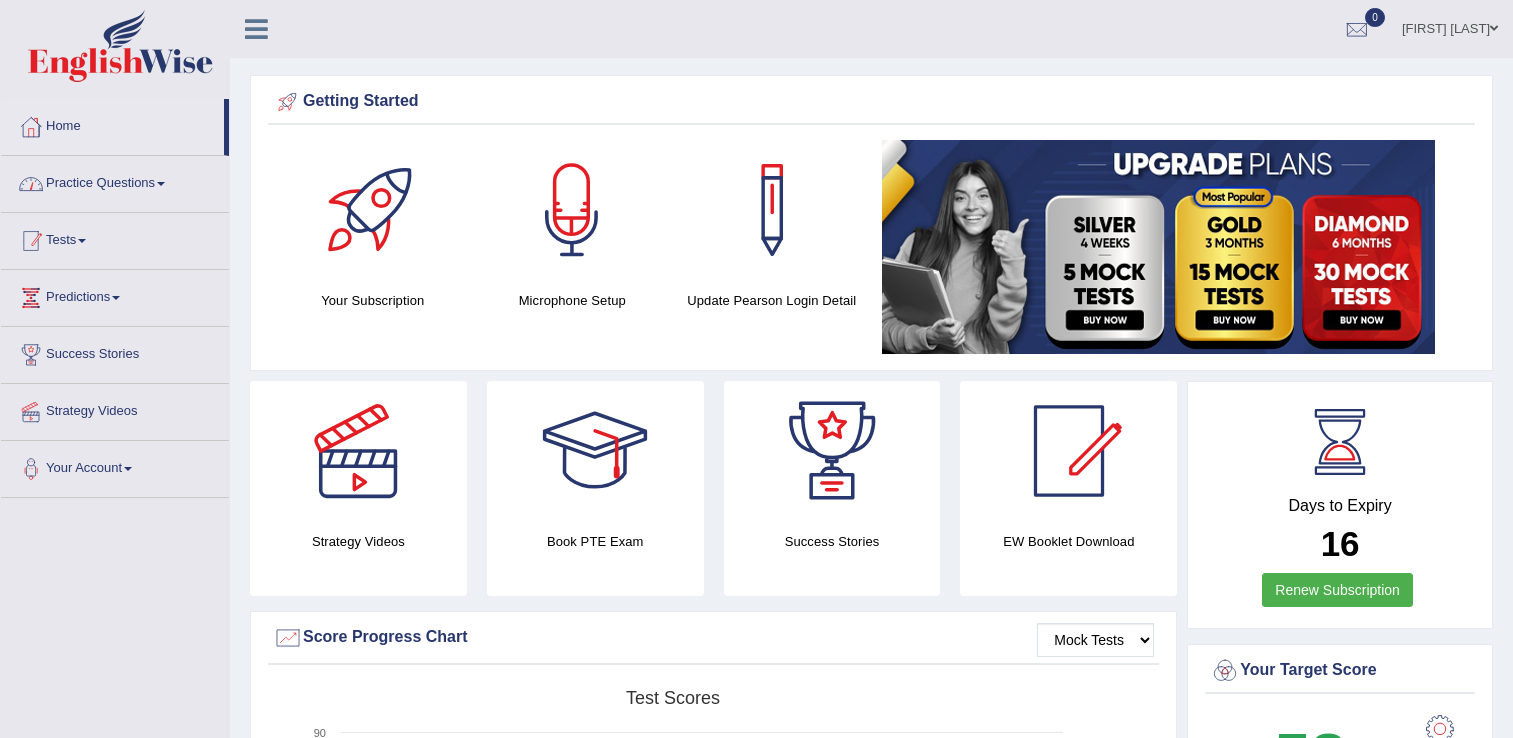 scroll, scrollTop: 0, scrollLeft: 0, axis: both 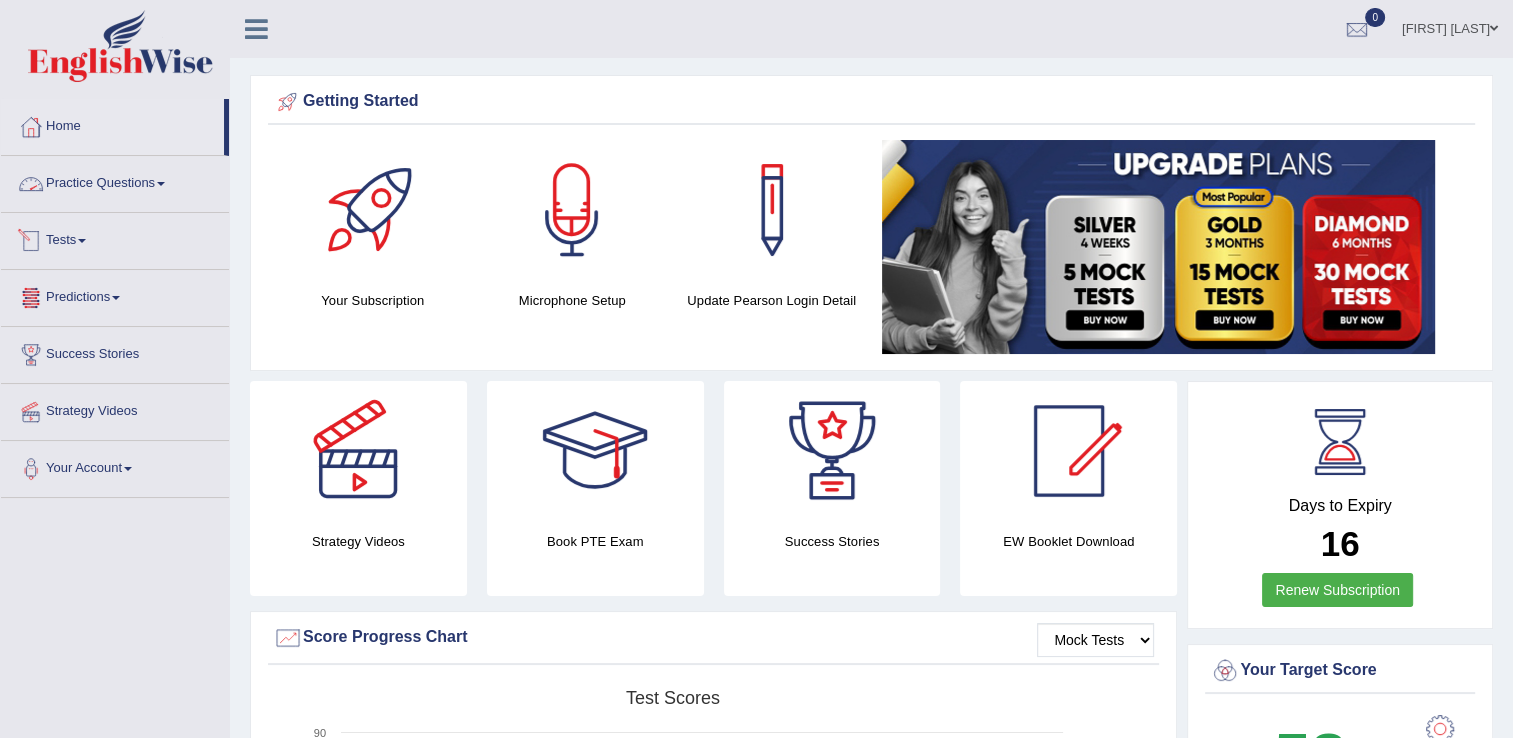 click on "Practice Questions" at bounding box center (115, 181) 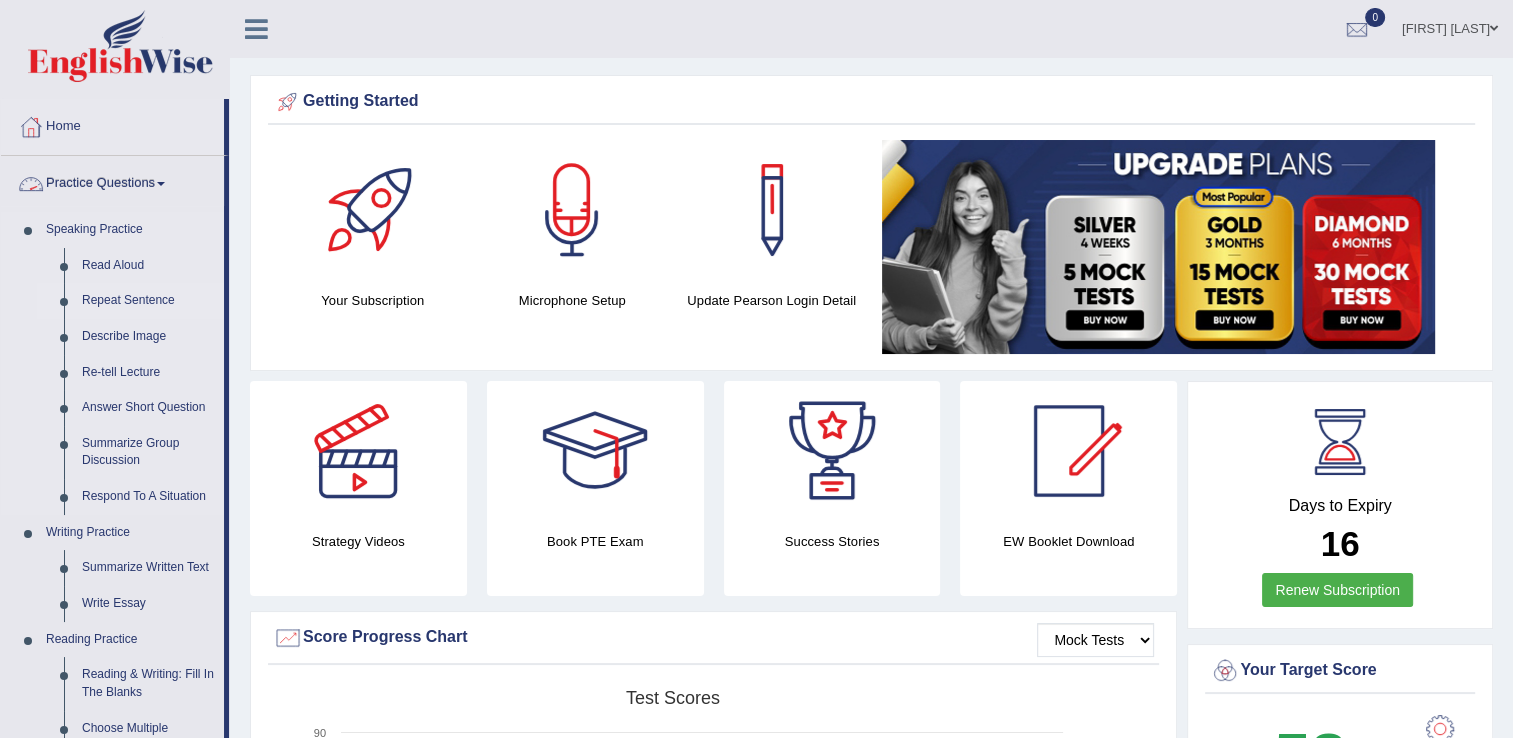 click on "Repeat Sentence" at bounding box center (148, 301) 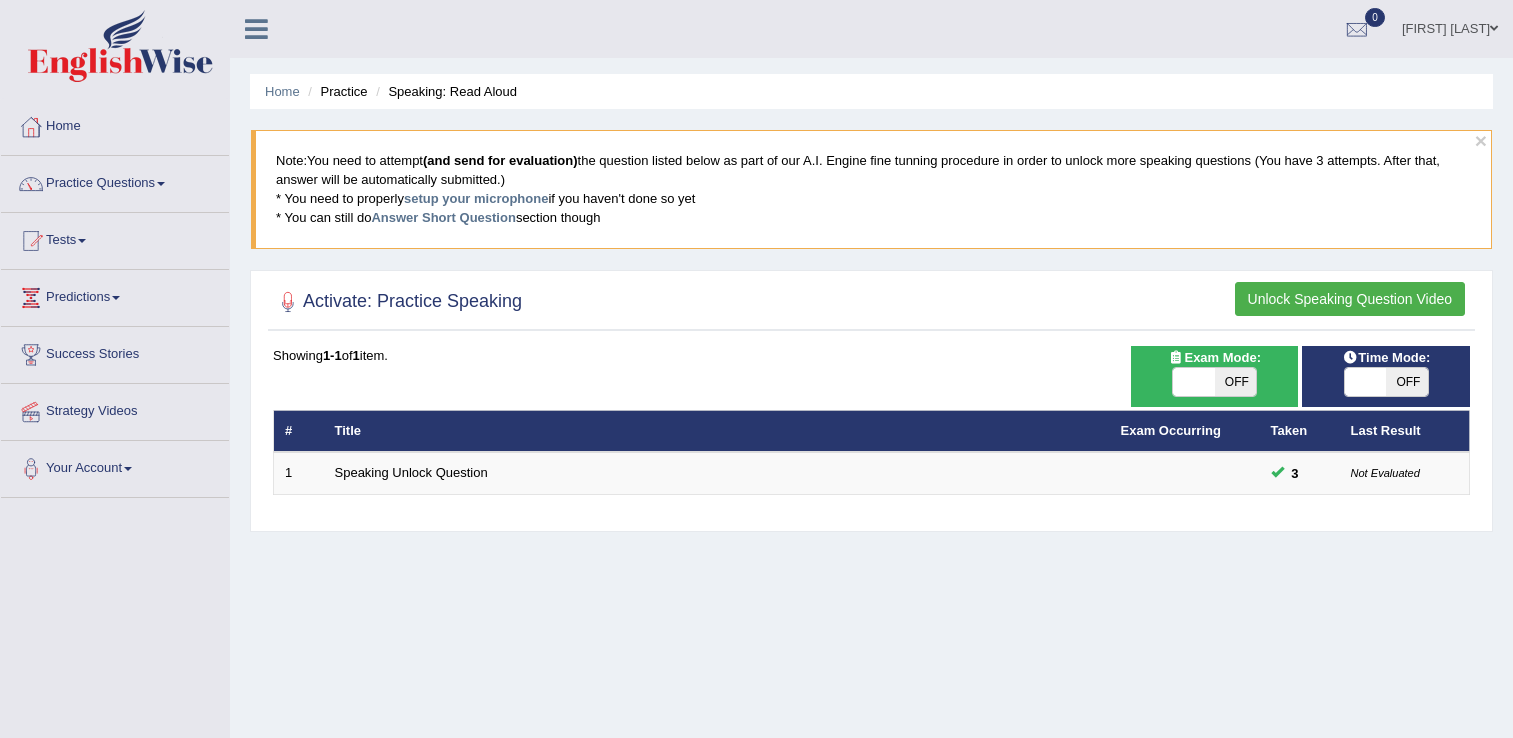 scroll, scrollTop: 0, scrollLeft: 0, axis: both 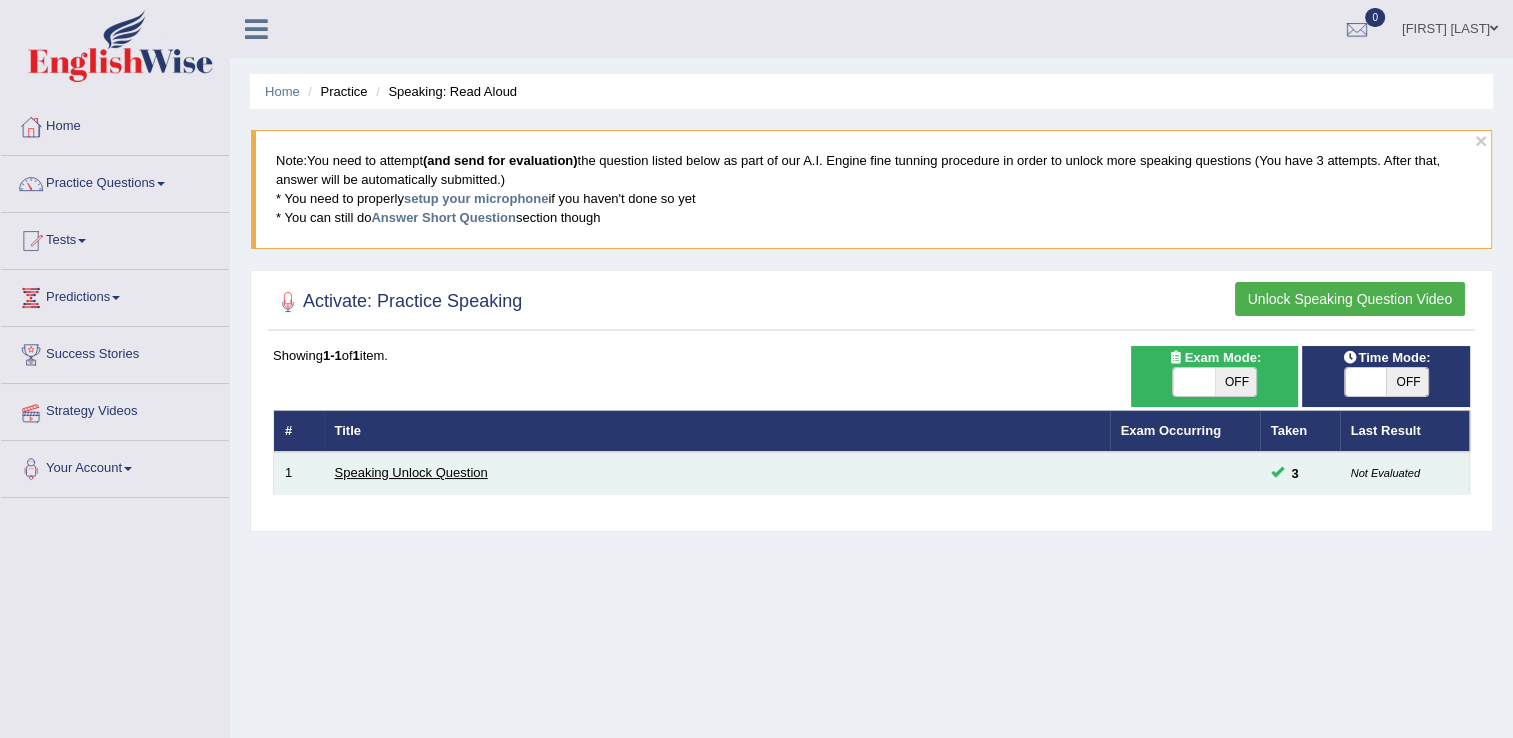 click on "Speaking Unlock Question" at bounding box center [411, 472] 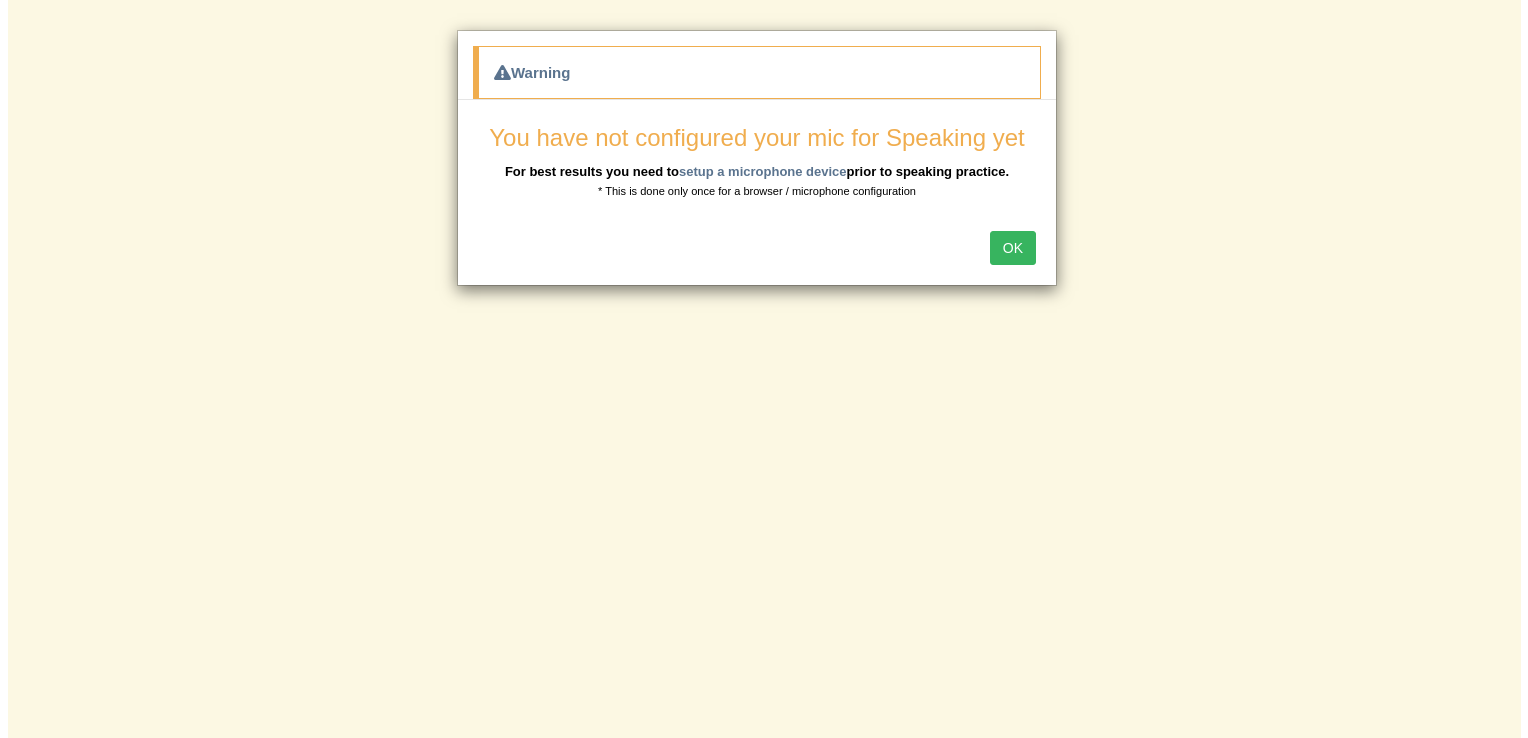 scroll, scrollTop: 0, scrollLeft: 0, axis: both 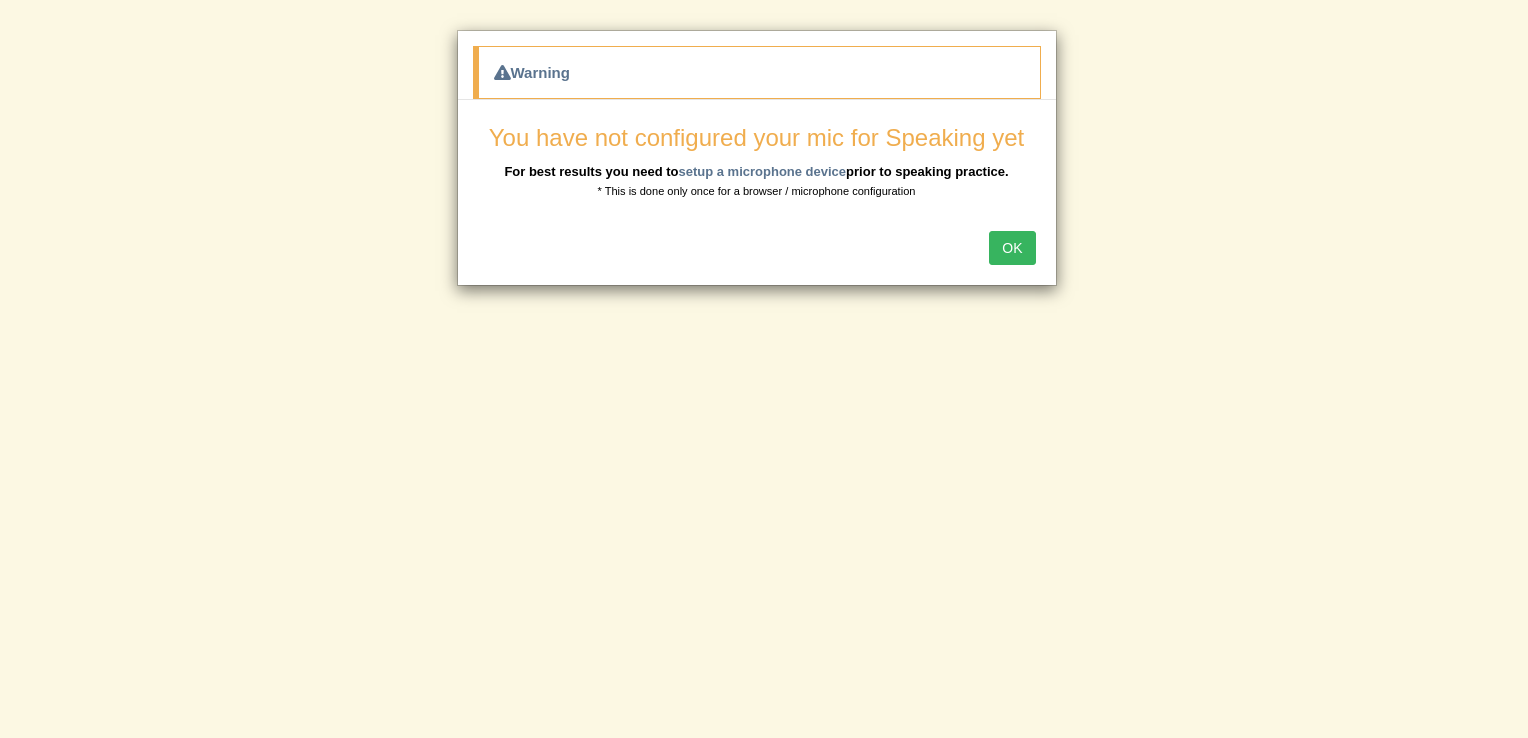 click on "OK" at bounding box center [1012, 248] 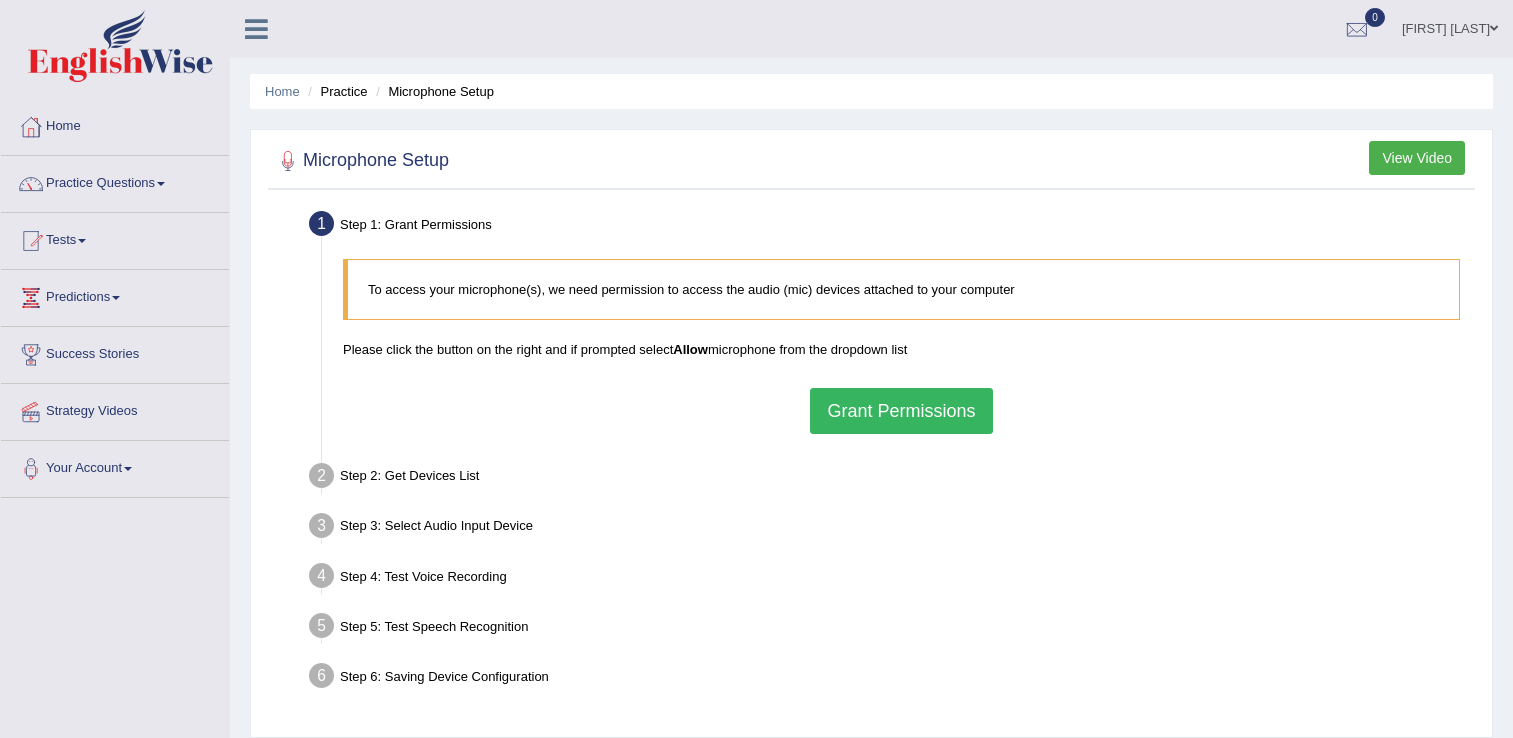 scroll, scrollTop: 0, scrollLeft: 0, axis: both 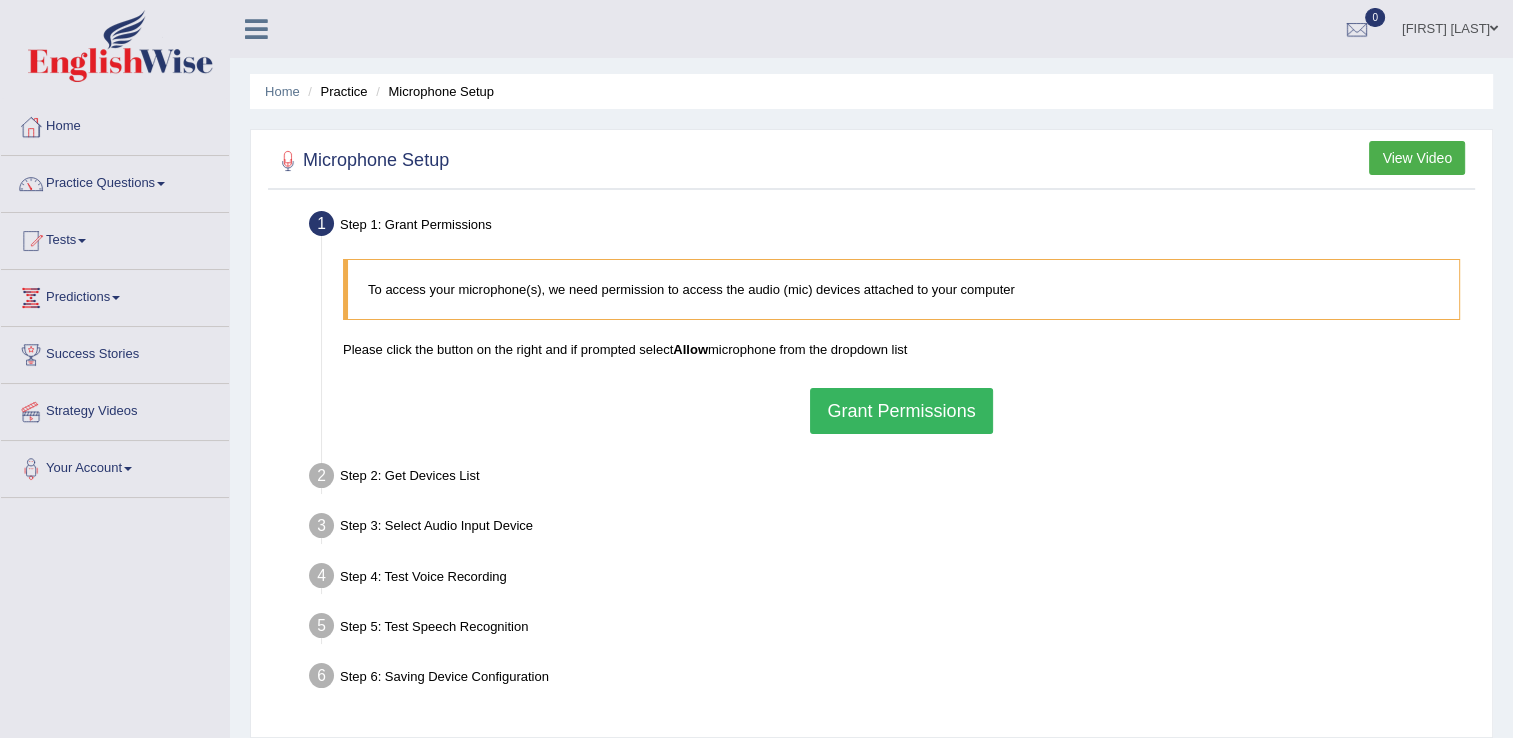 click on "Grant Permissions" at bounding box center [901, 411] 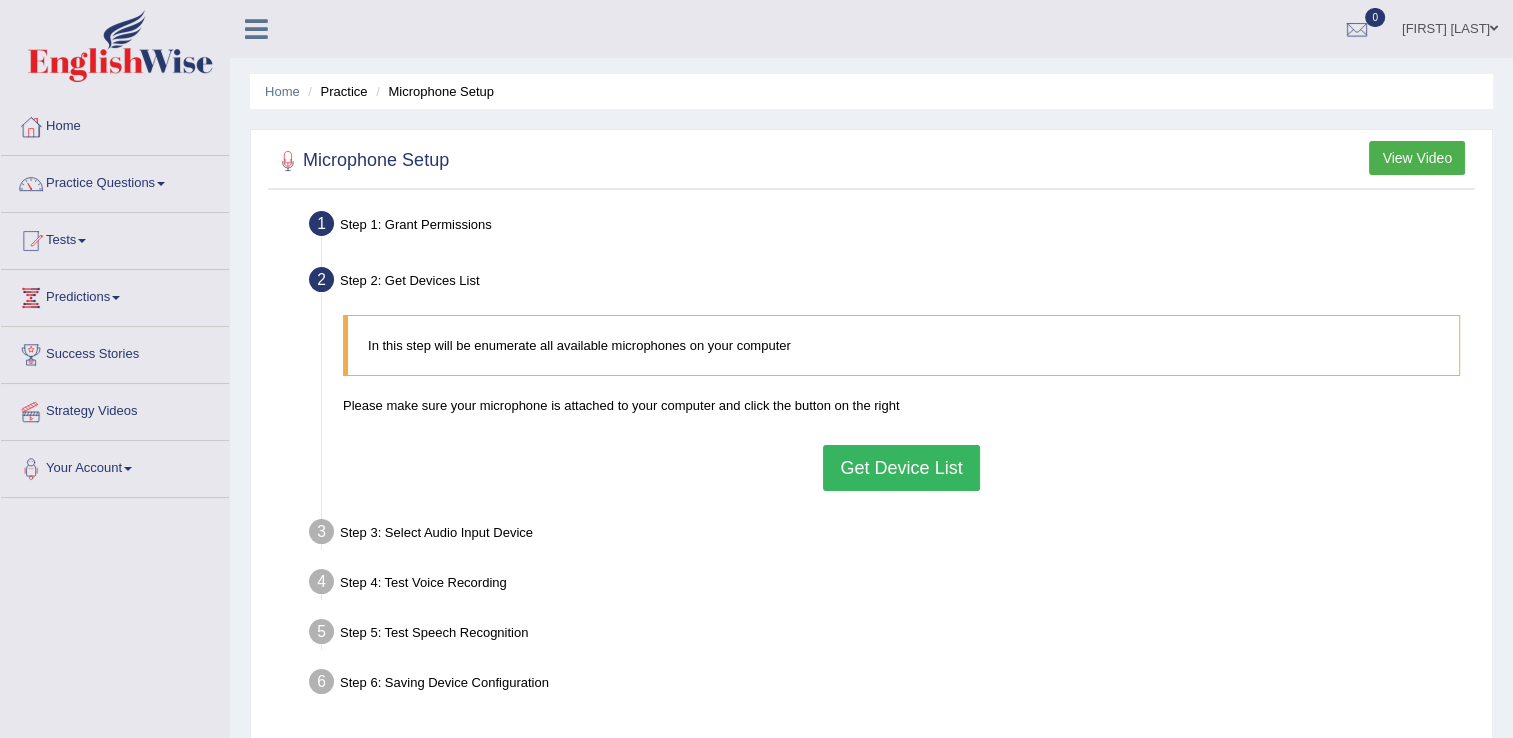 click on "Get Device List" at bounding box center (901, 468) 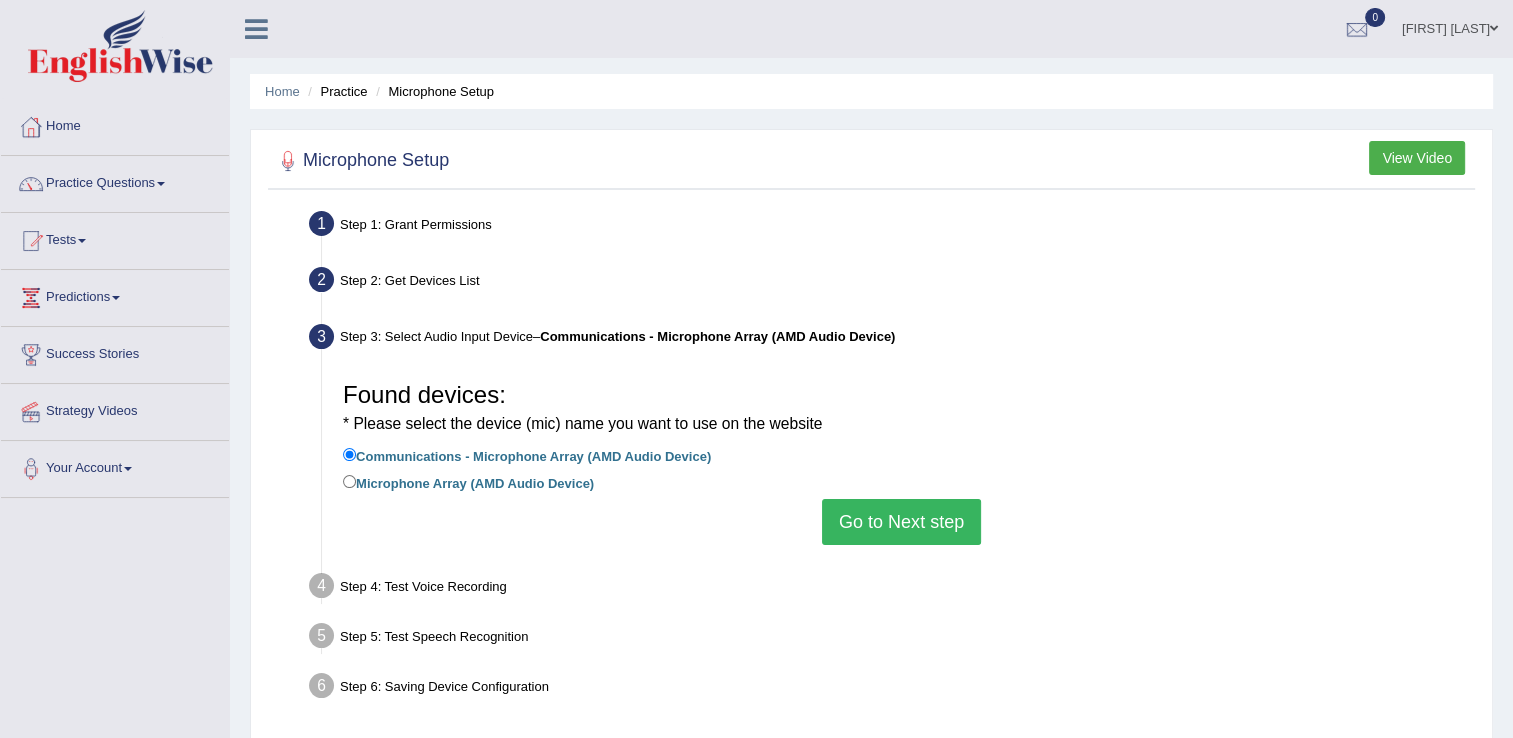 click on "Go to Next step" at bounding box center [901, 522] 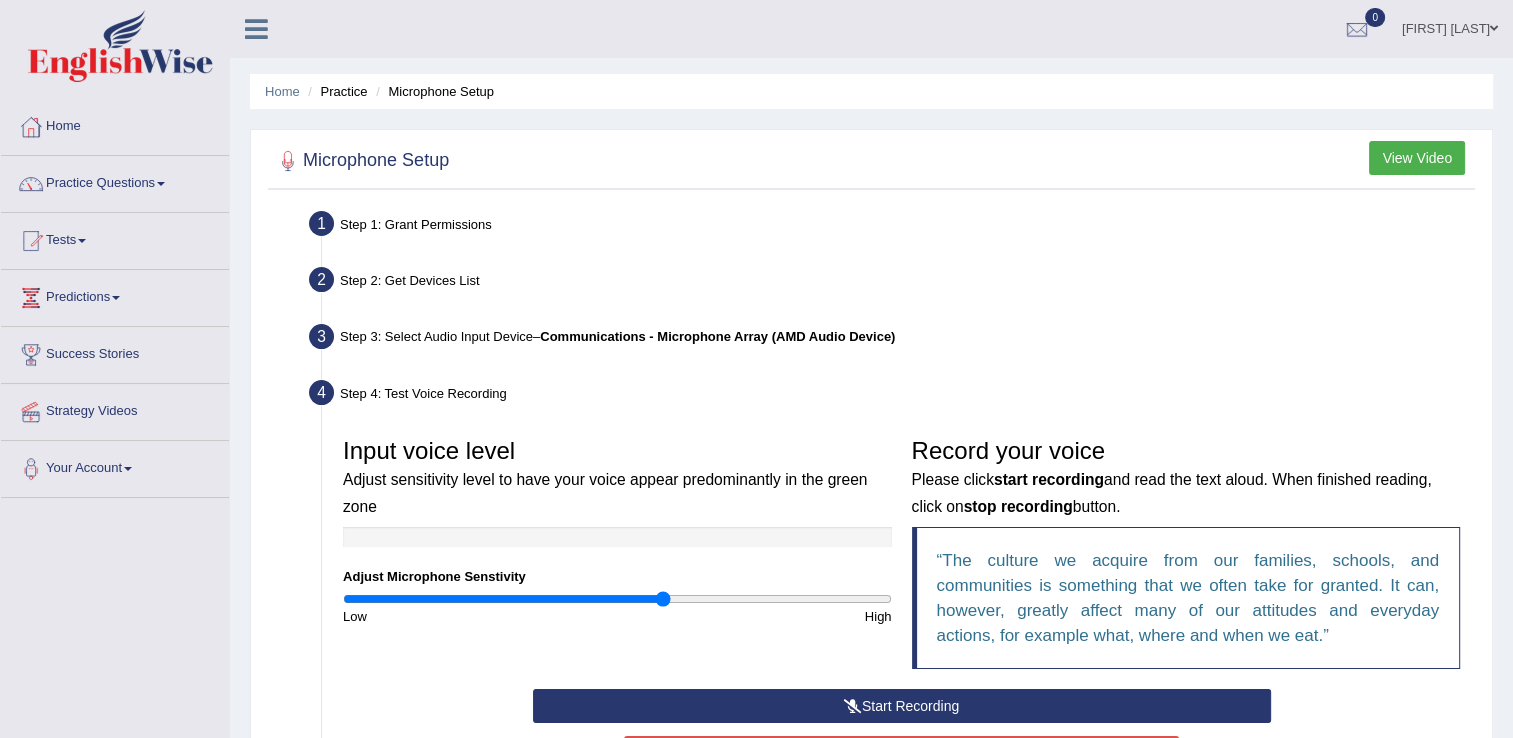 click at bounding box center (617, 599) 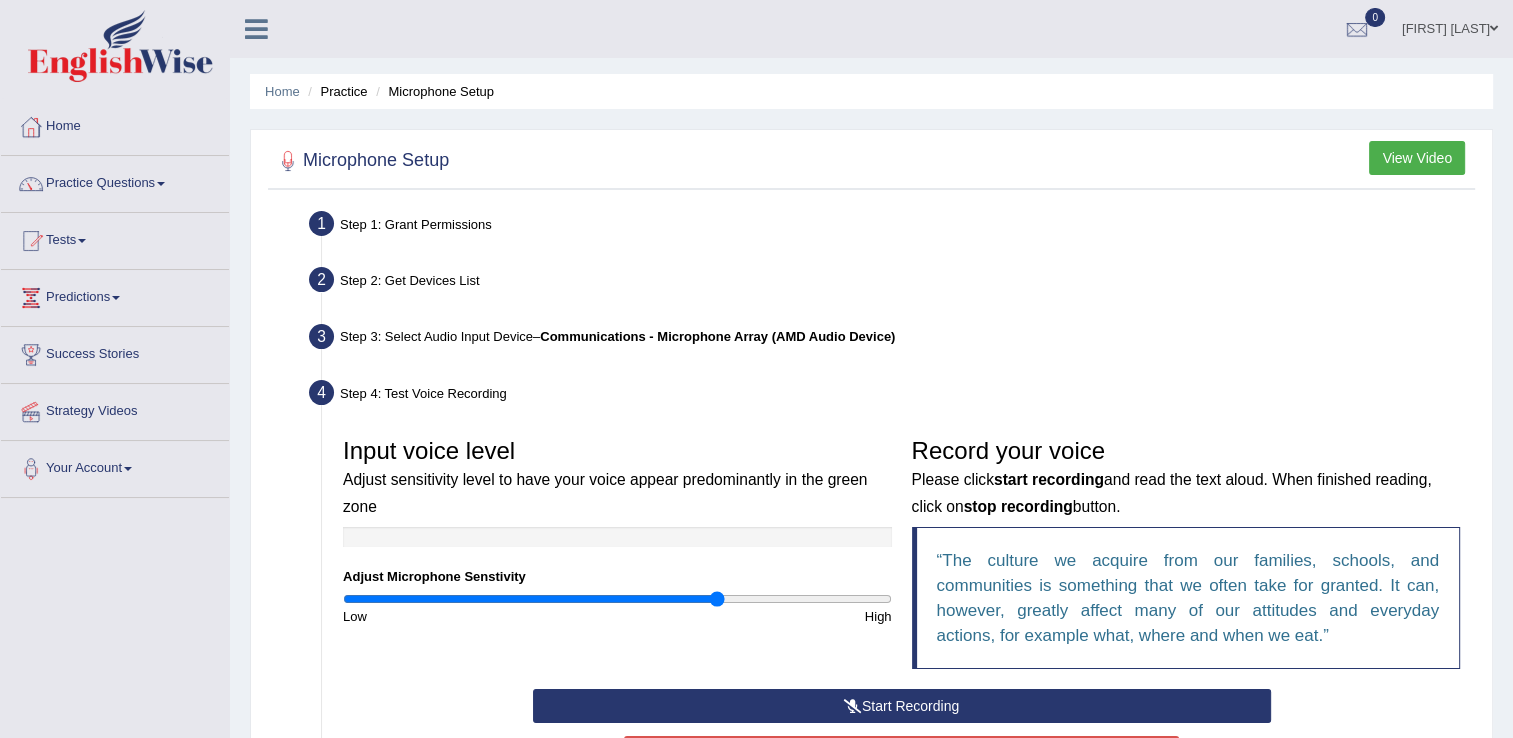 click at bounding box center [617, 599] 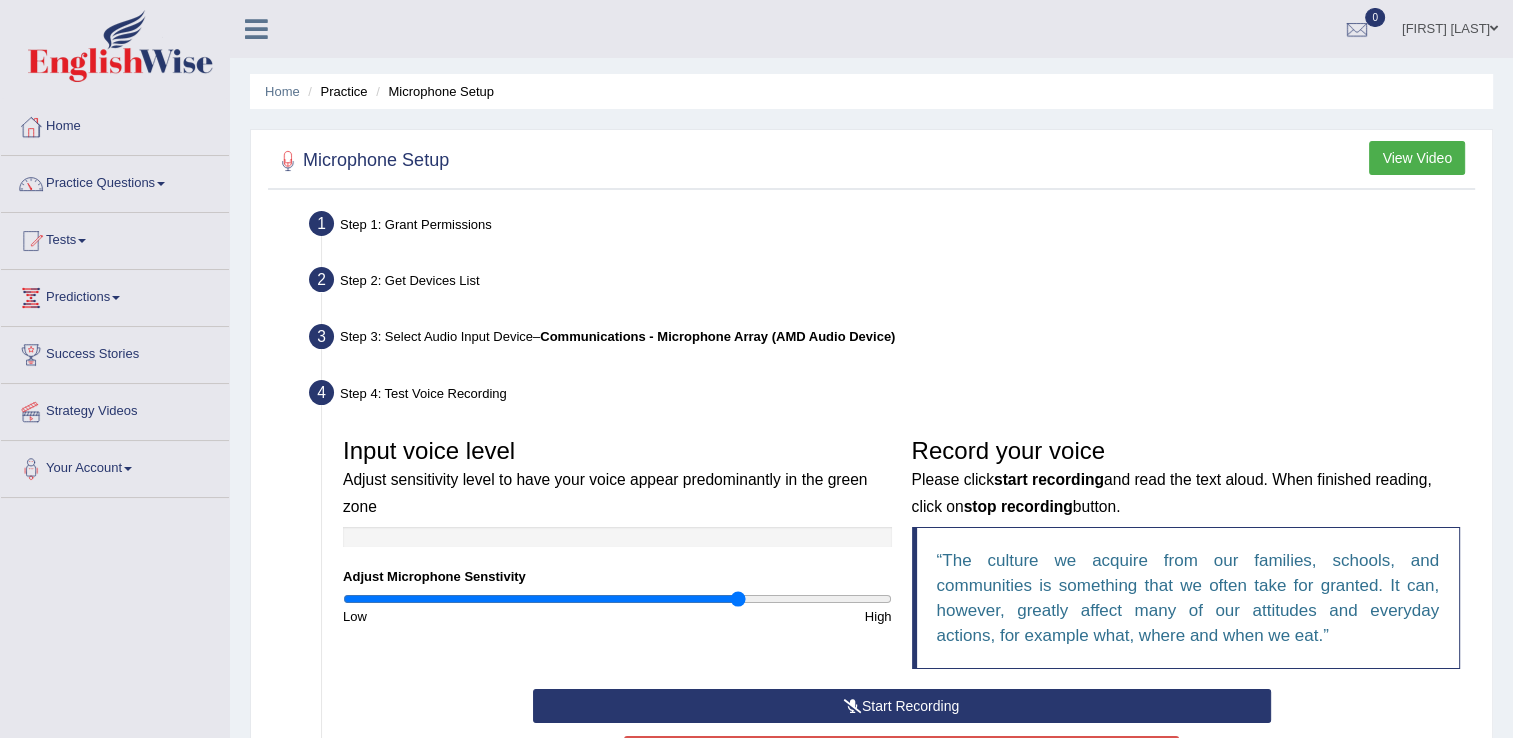 drag, startPoint x: 720, startPoint y: 595, endPoint x: 749, endPoint y: 591, distance: 29.274563 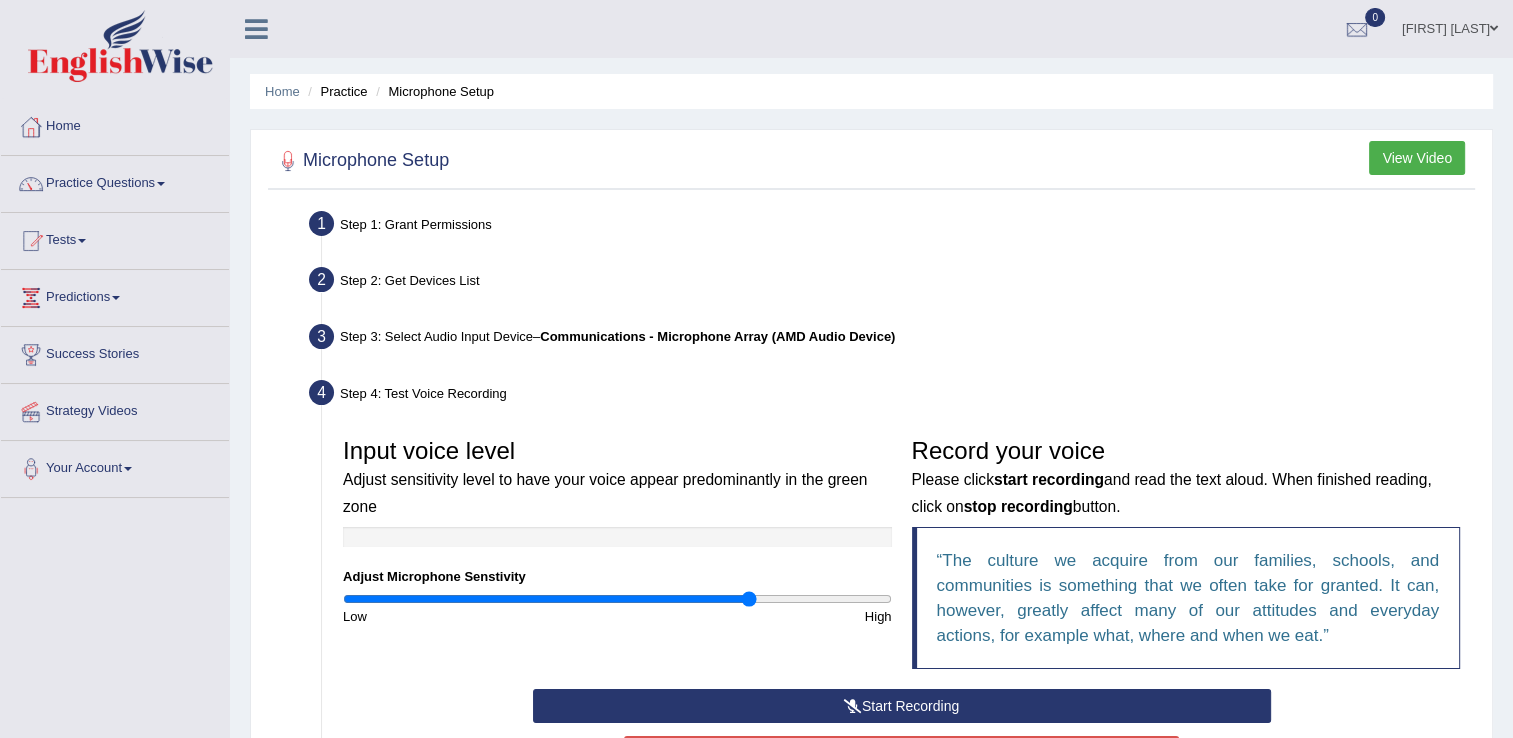 click at bounding box center (617, 599) 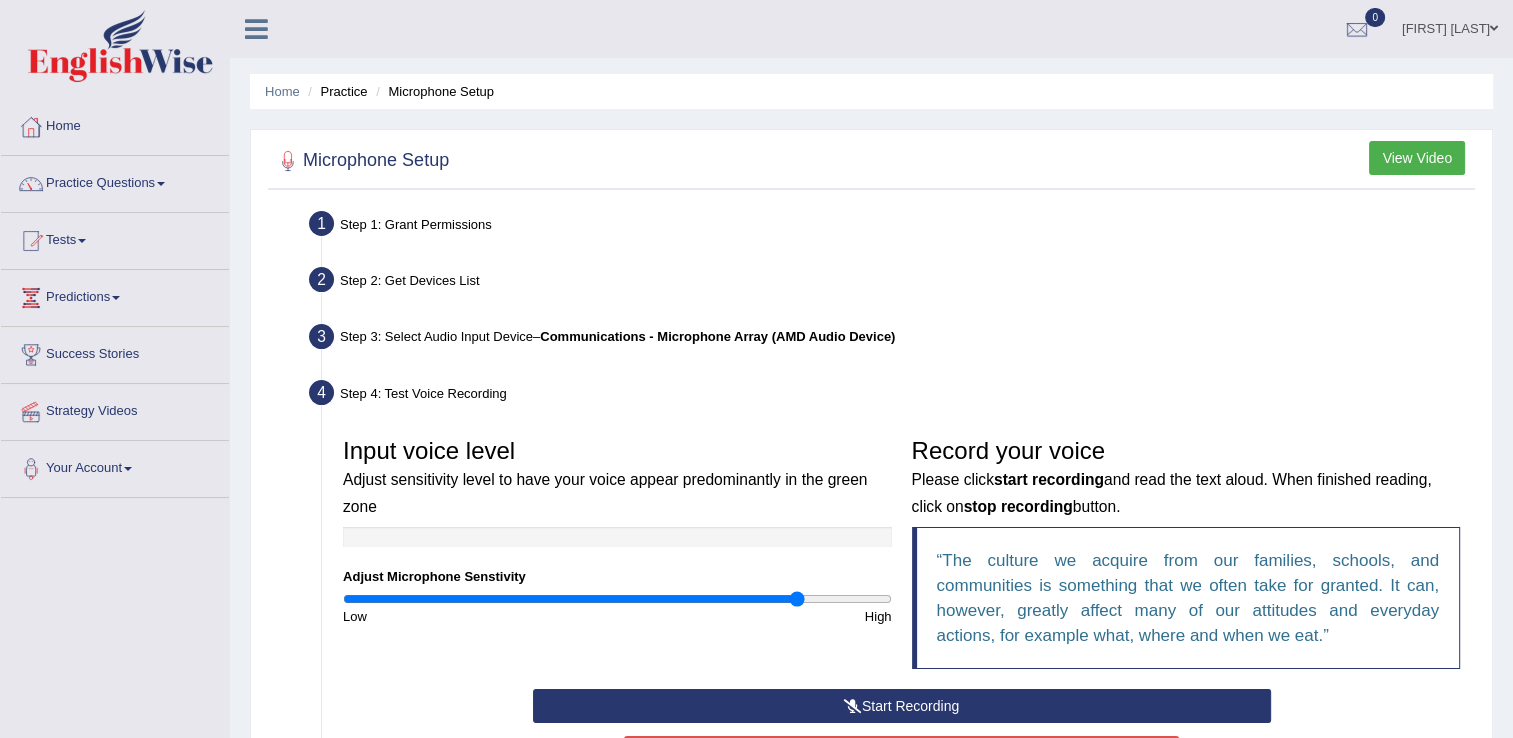 drag, startPoint x: 764, startPoint y: 594, endPoint x: 796, endPoint y: 602, distance: 32.984844 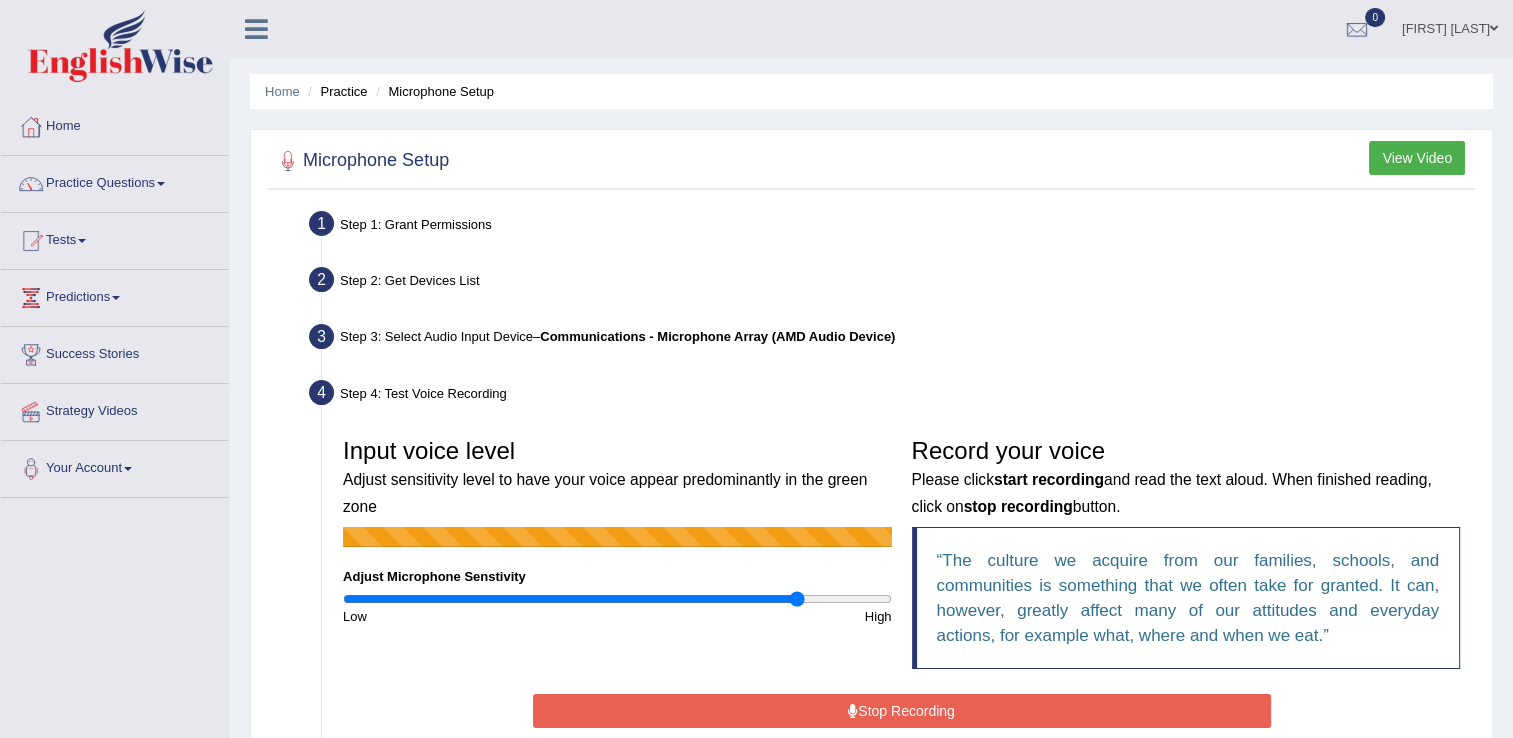 click on "Stop Recording" at bounding box center [902, 711] 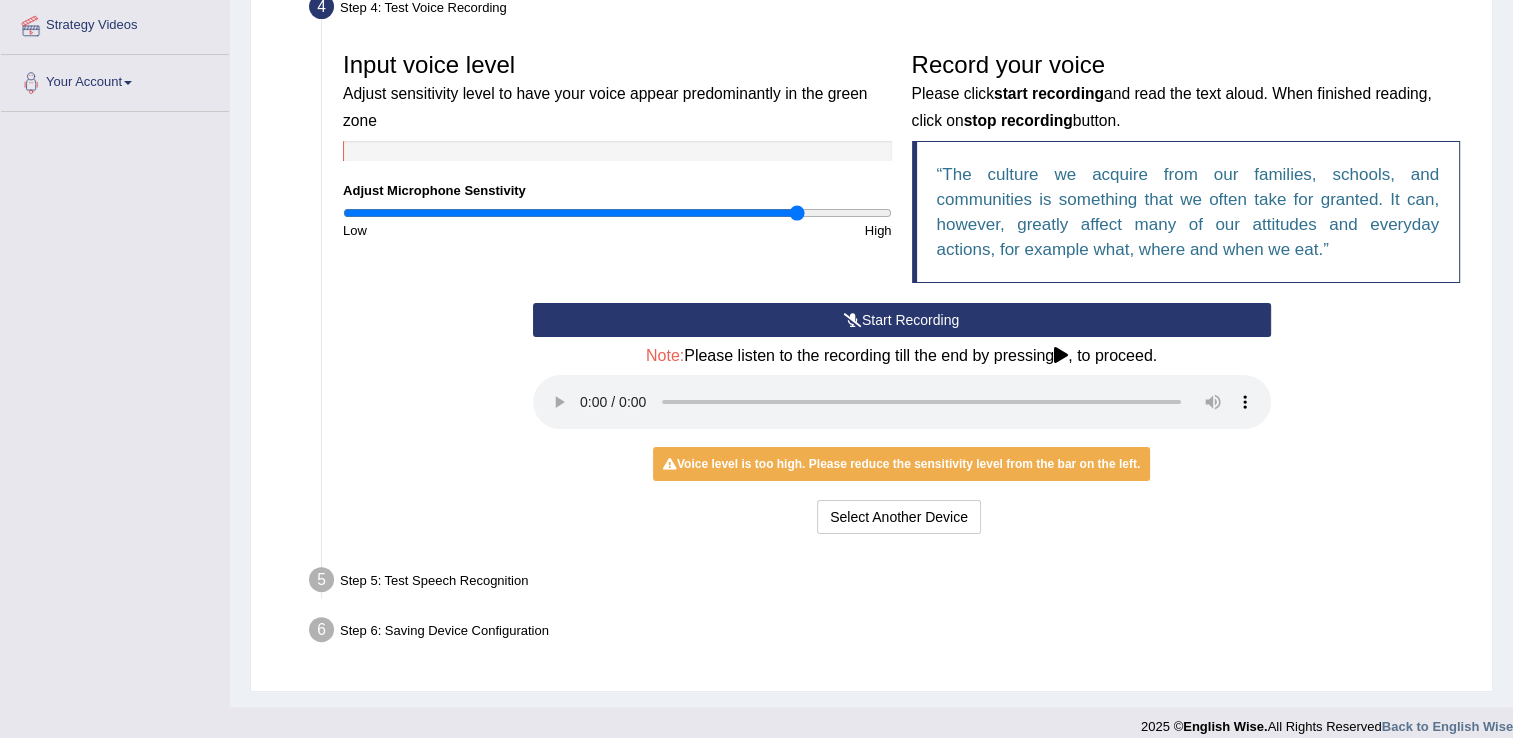 scroll, scrollTop: 404, scrollLeft: 0, axis: vertical 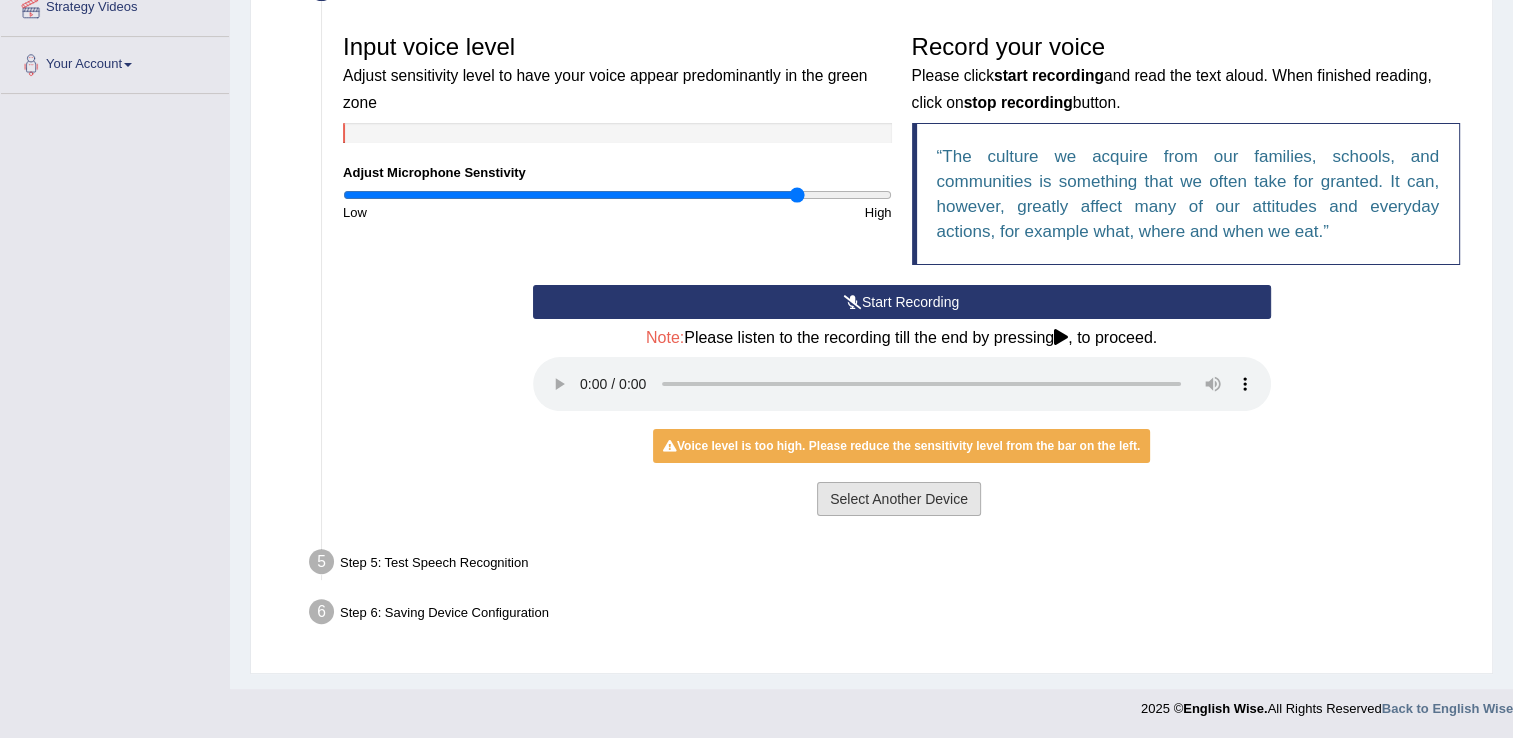 click on "Select Another Device" at bounding box center (899, 499) 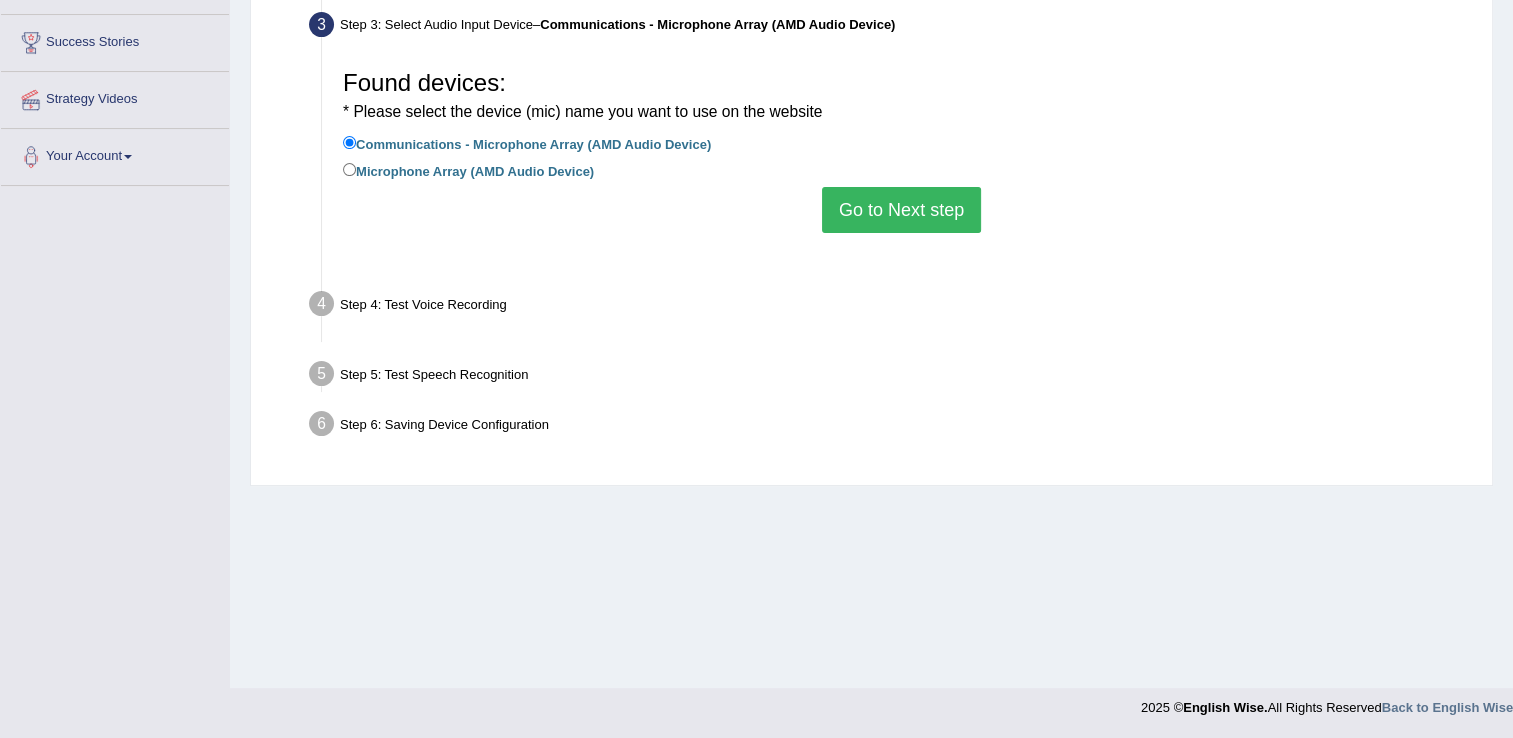 scroll, scrollTop: 312, scrollLeft: 0, axis: vertical 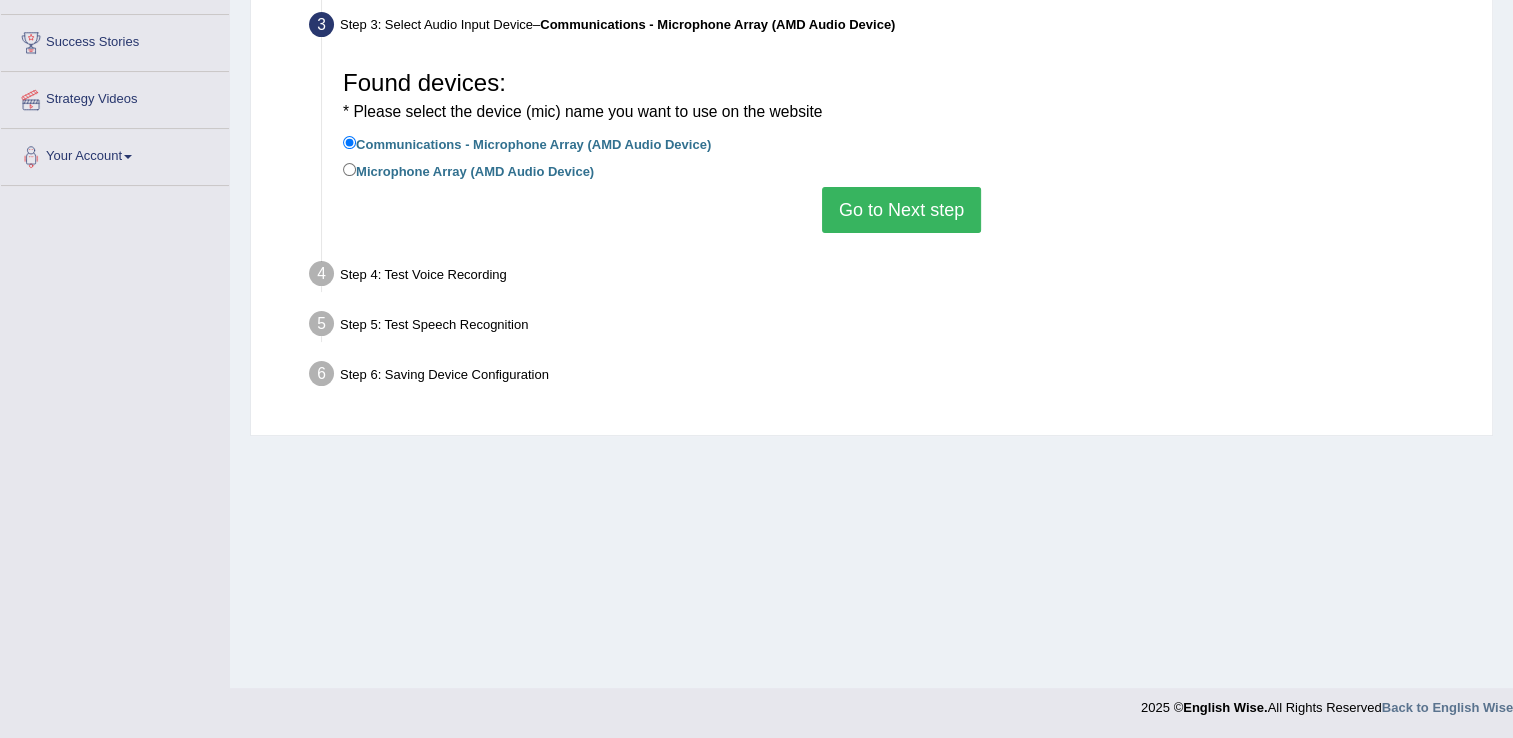 click on "Go to Next step" at bounding box center (901, 210) 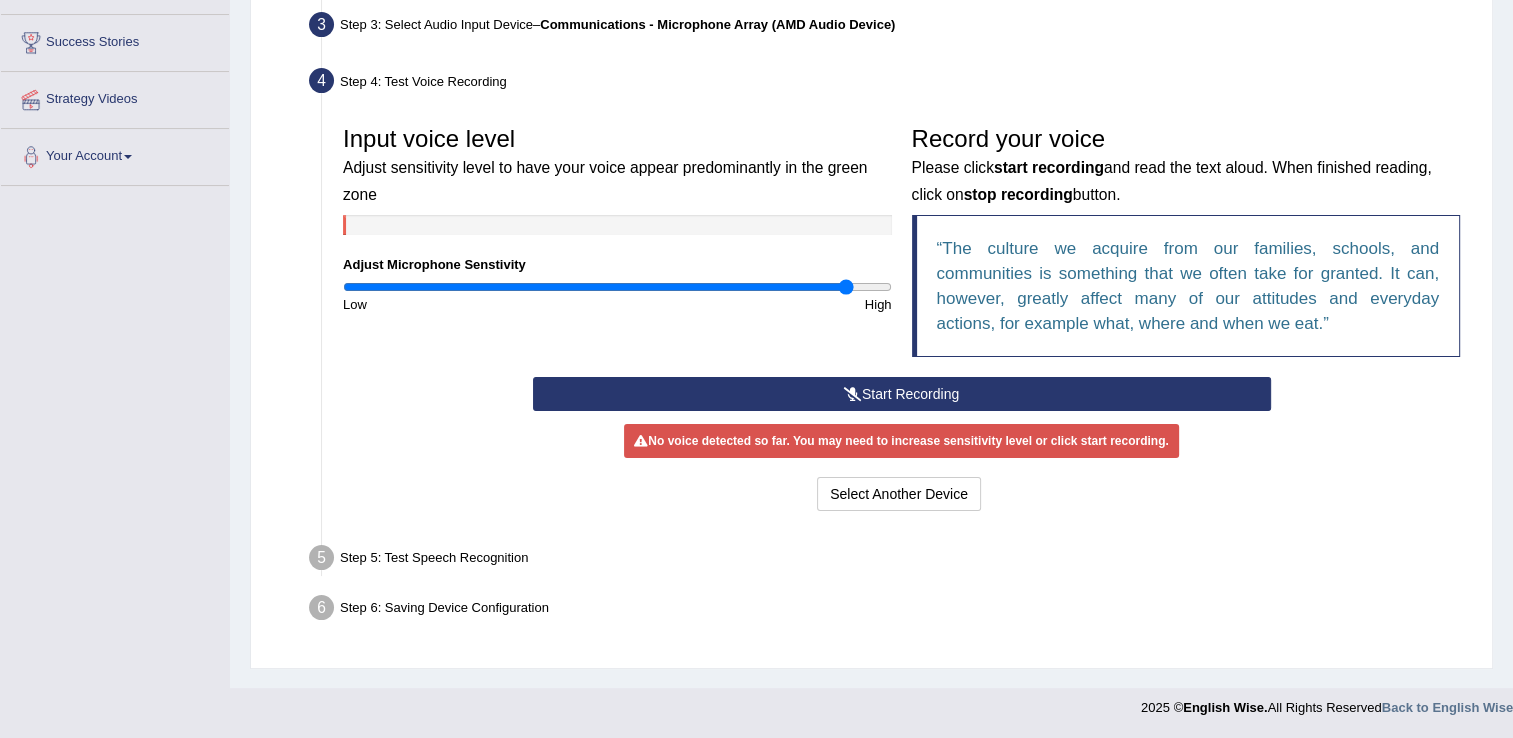 click at bounding box center (617, 287) 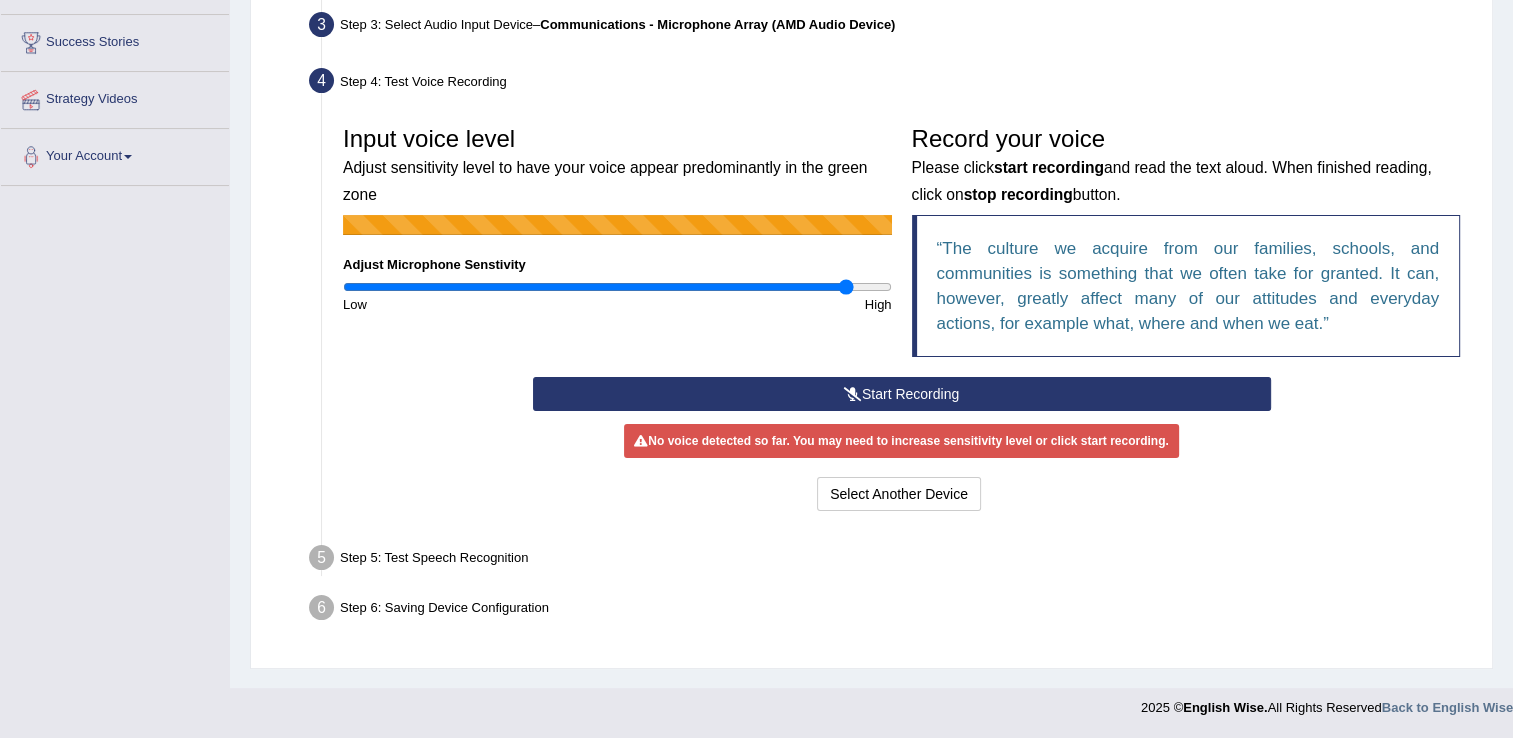 click on "Start Recording" at bounding box center [902, 394] 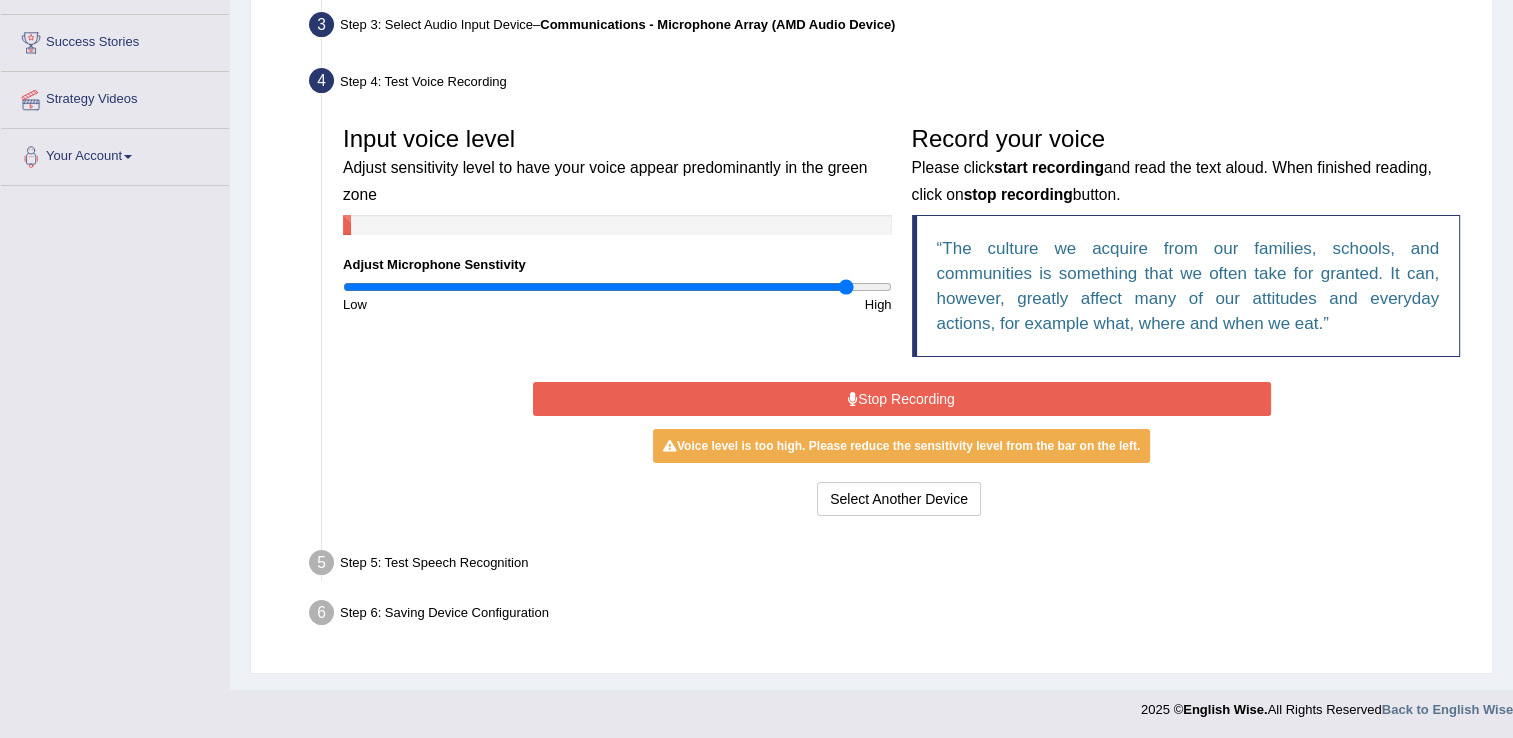 click on "Stop Recording" at bounding box center (902, 399) 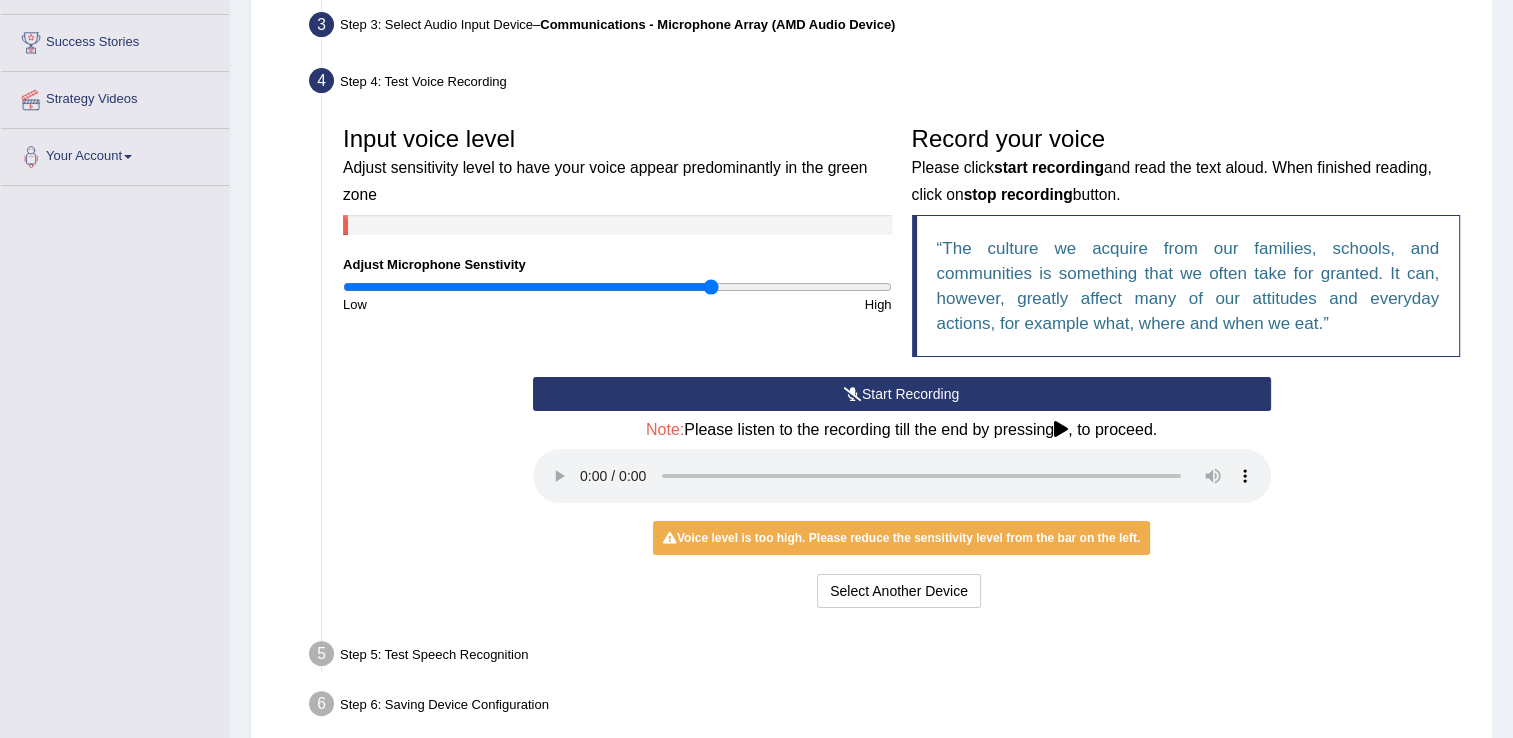 click at bounding box center (617, 287) 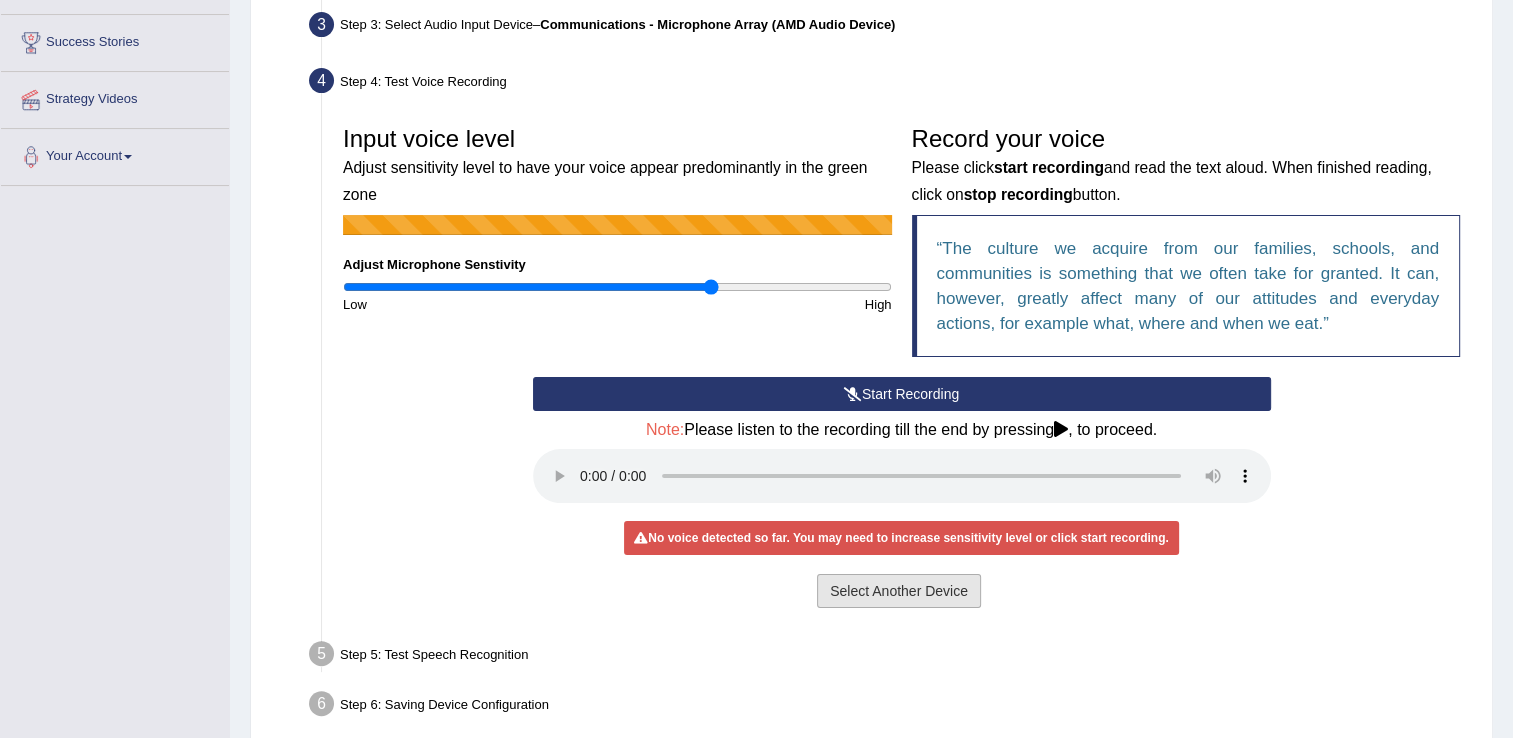 click on "Select Another Device" at bounding box center [899, 591] 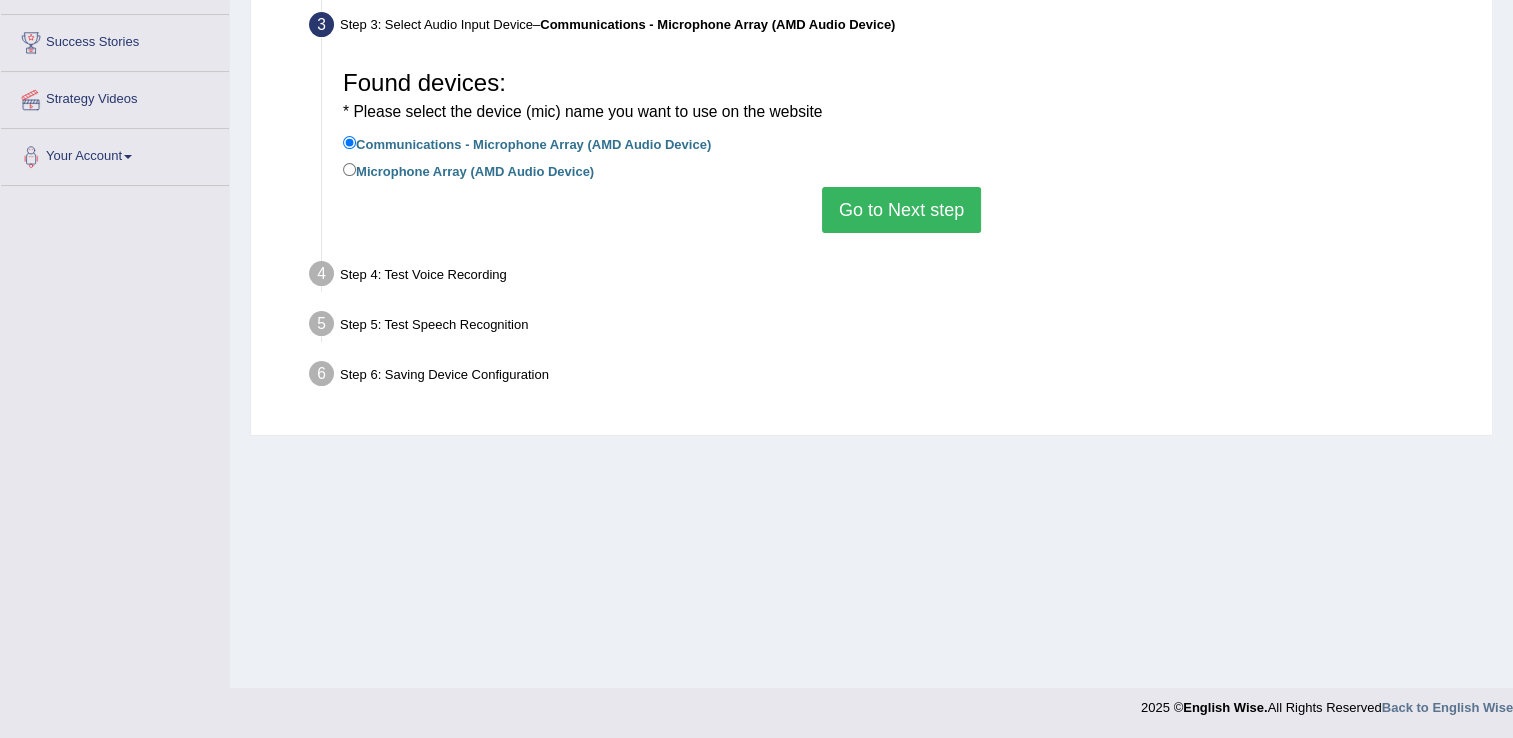 click on "Go to Next step" at bounding box center [901, 210] 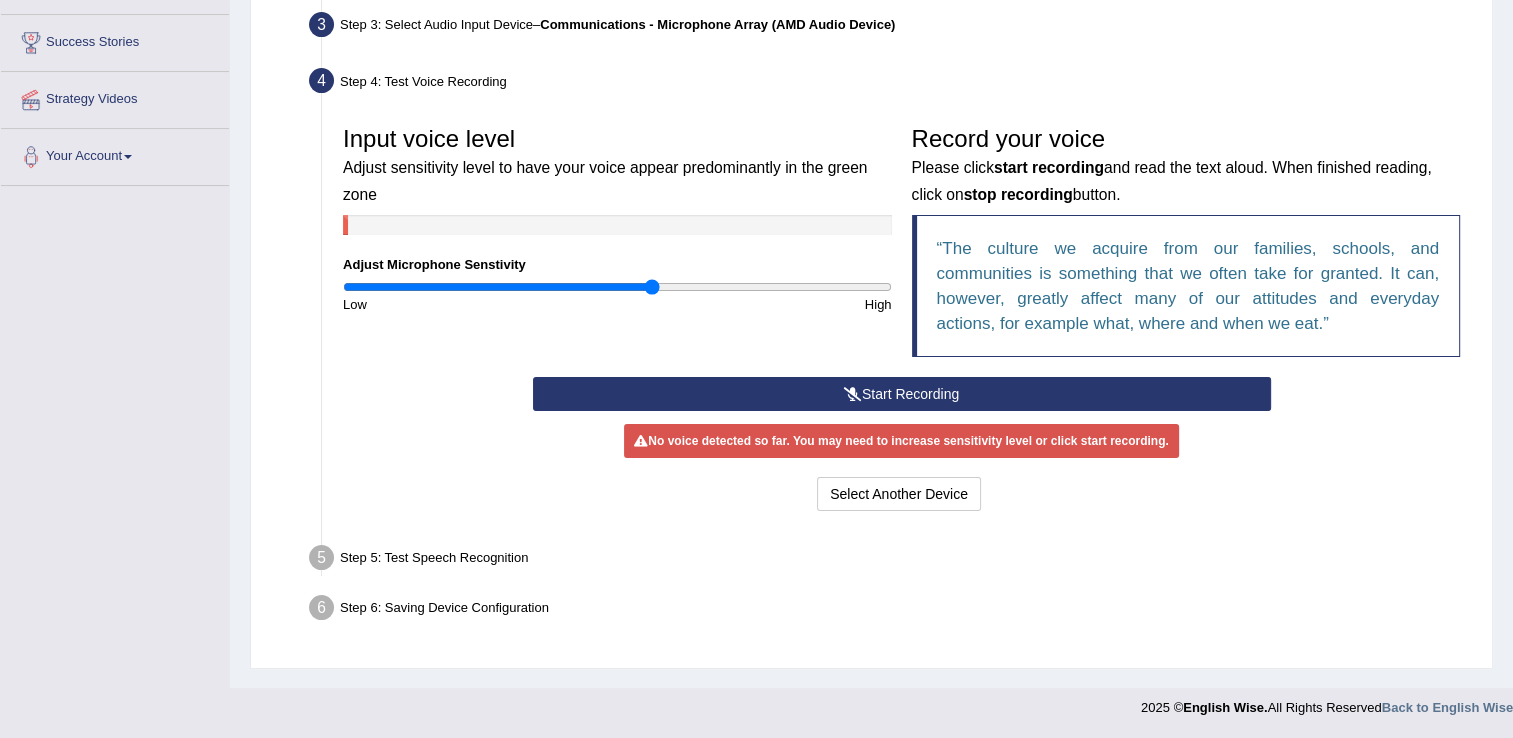 click at bounding box center (617, 287) 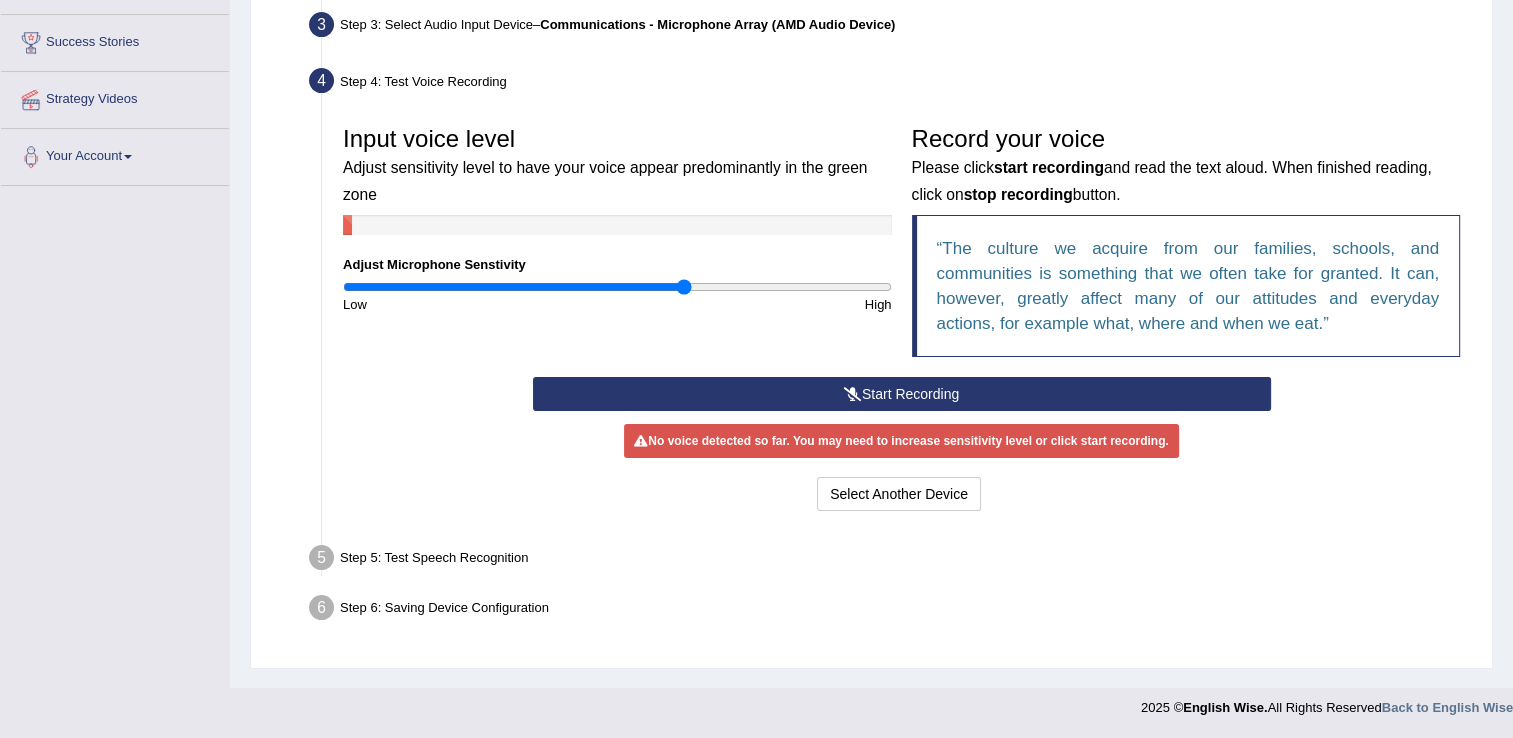 type on "1.26" 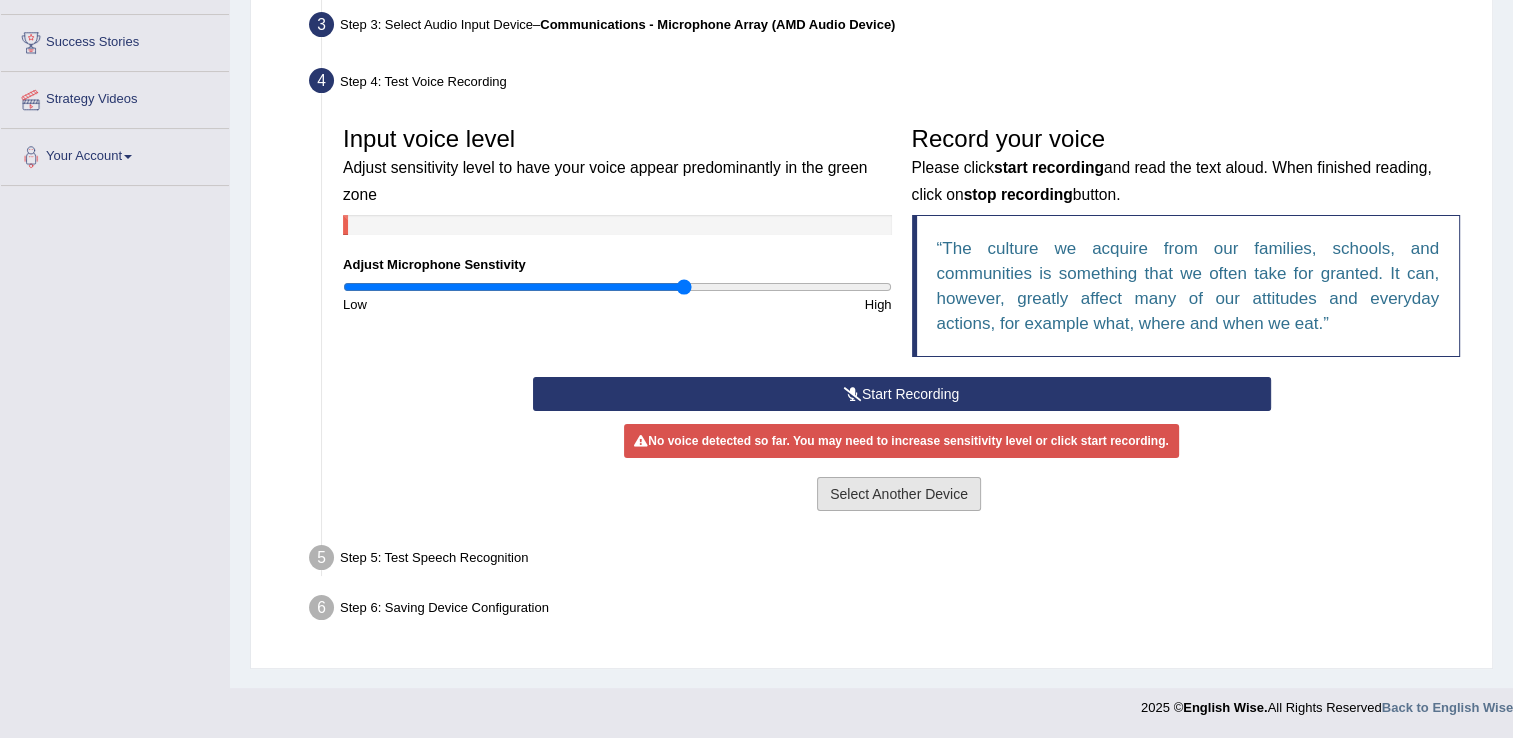 click on "Select Another Device" at bounding box center (899, 494) 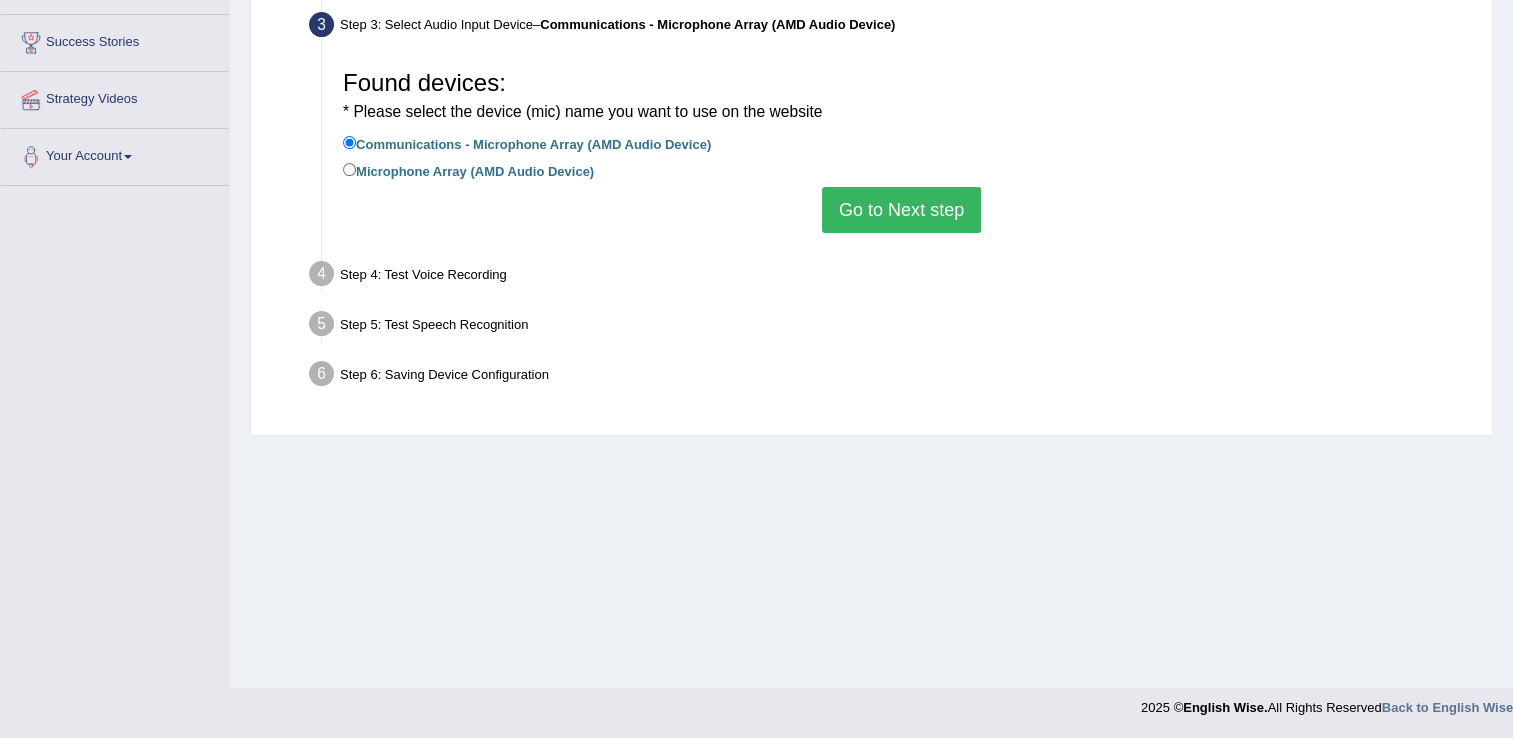 click on "Go to Next step" at bounding box center (901, 210) 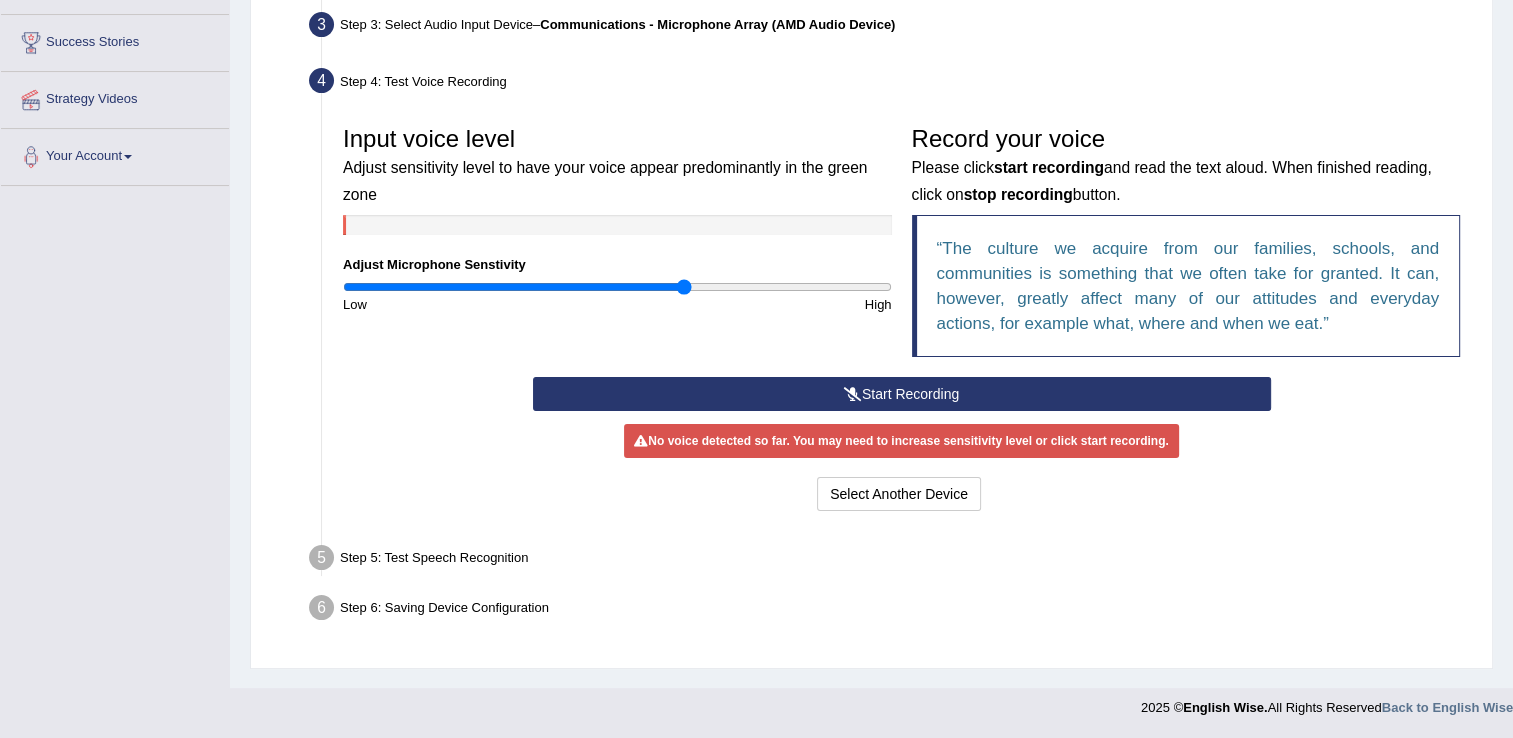click on "Start Recording" at bounding box center (902, 394) 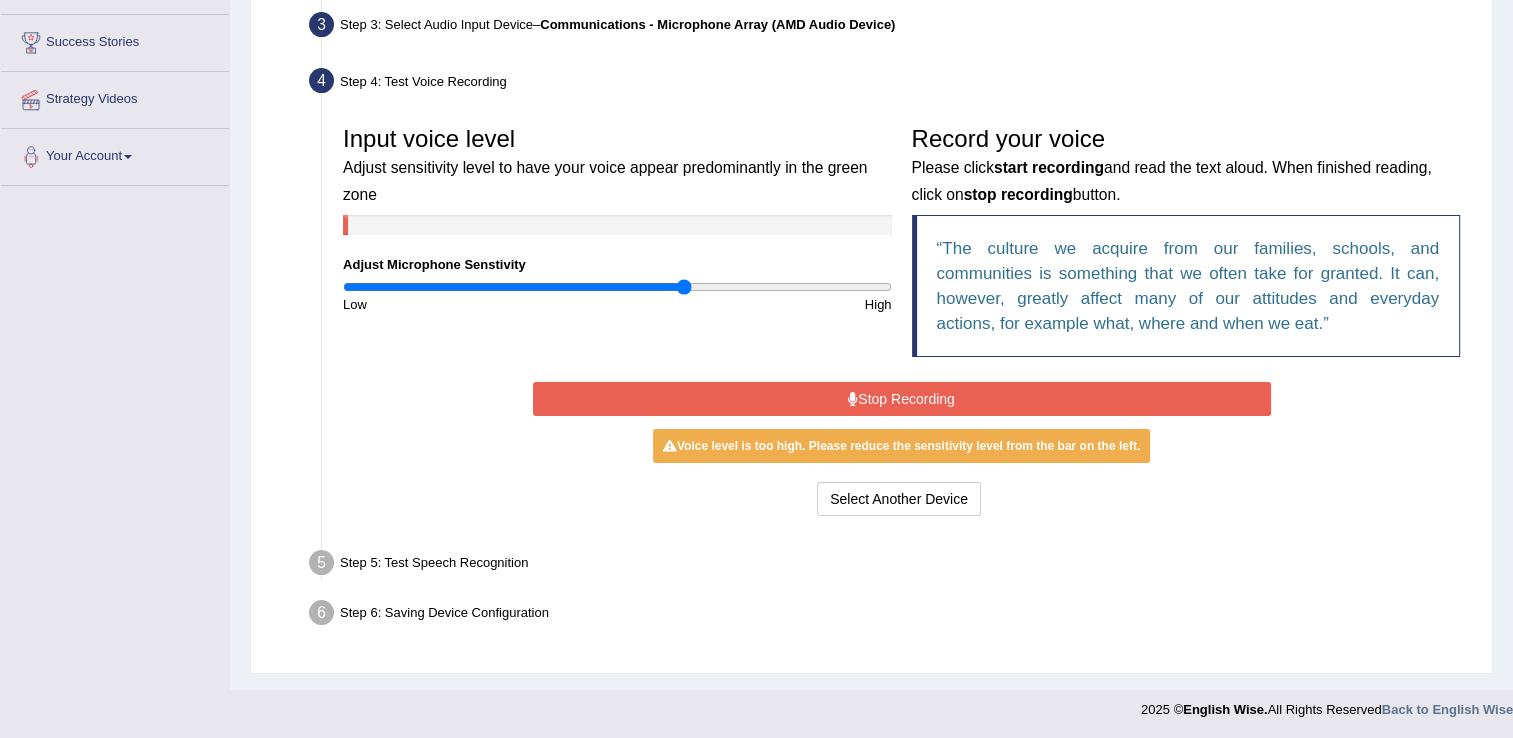 click on "Stop Recording" at bounding box center (902, 399) 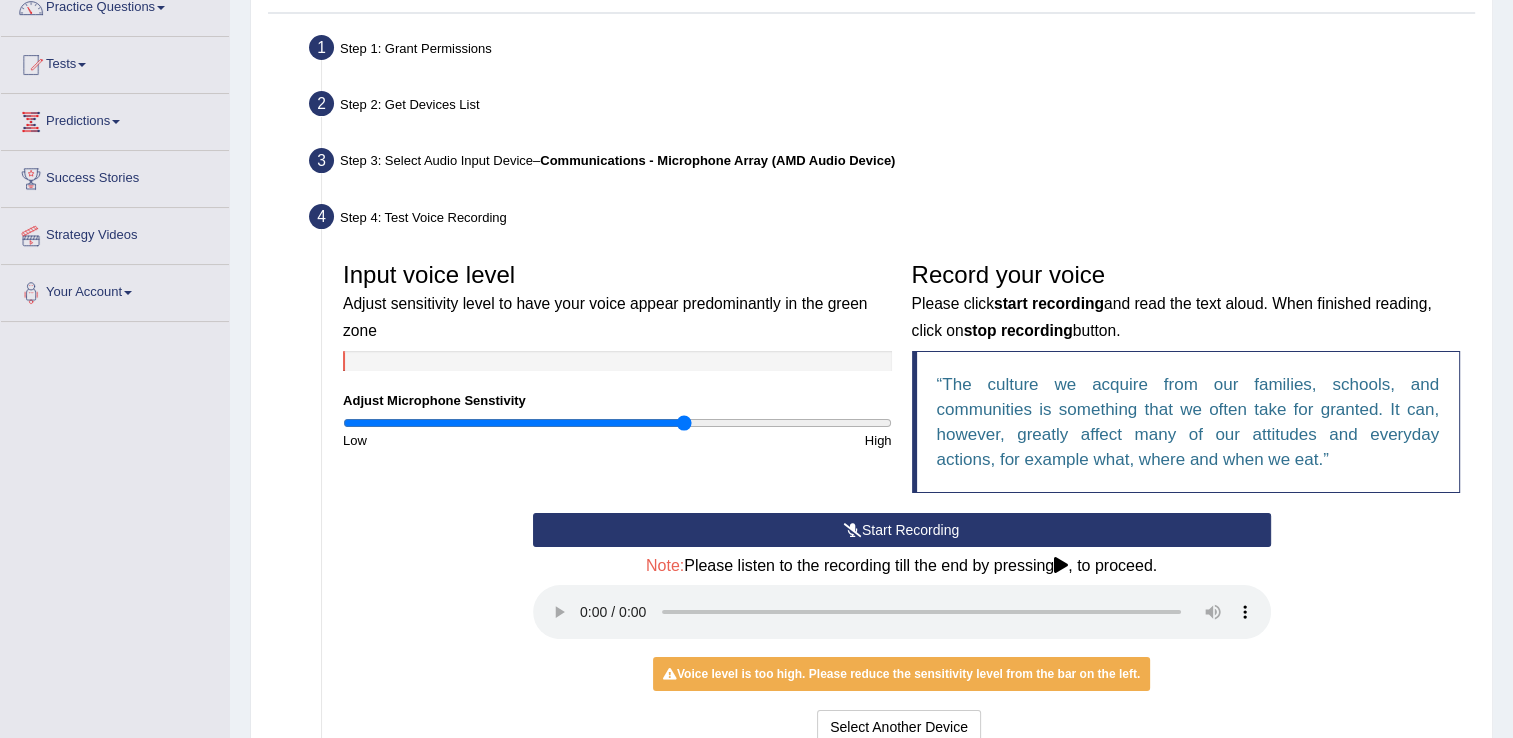scroll, scrollTop: 0, scrollLeft: 0, axis: both 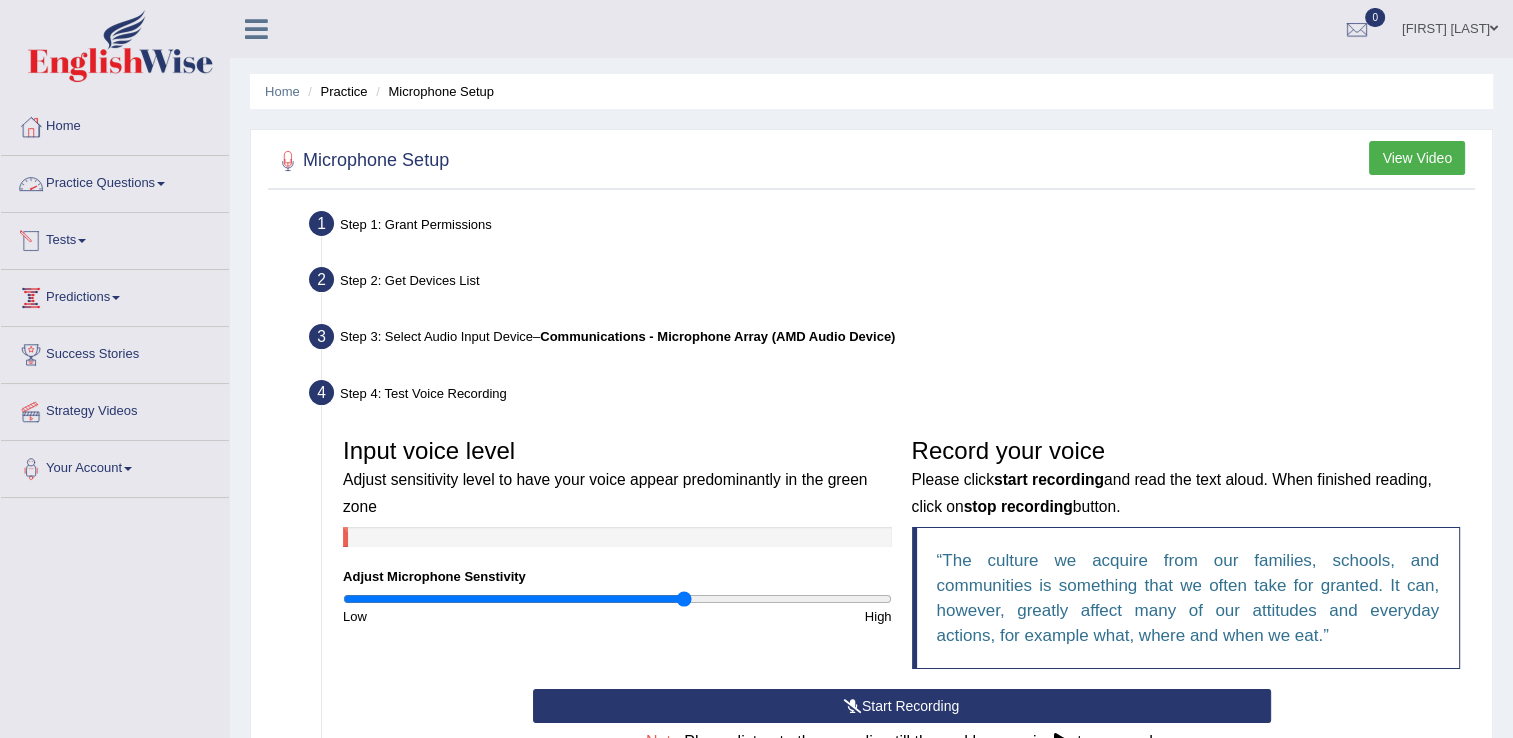 click on "Practice Questions" at bounding box center [115, 181] 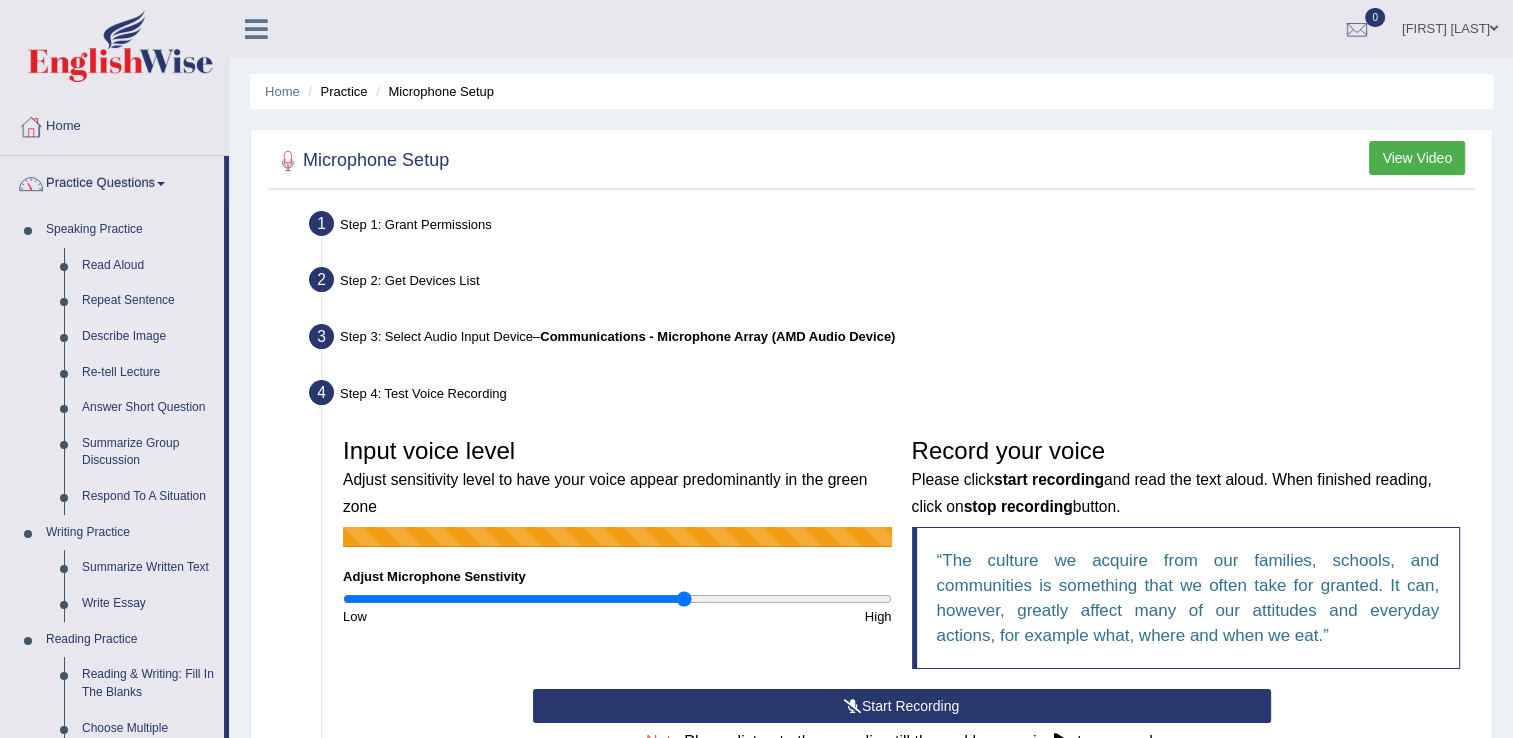 click on "Describe Image" at bounding box center (148, 337) 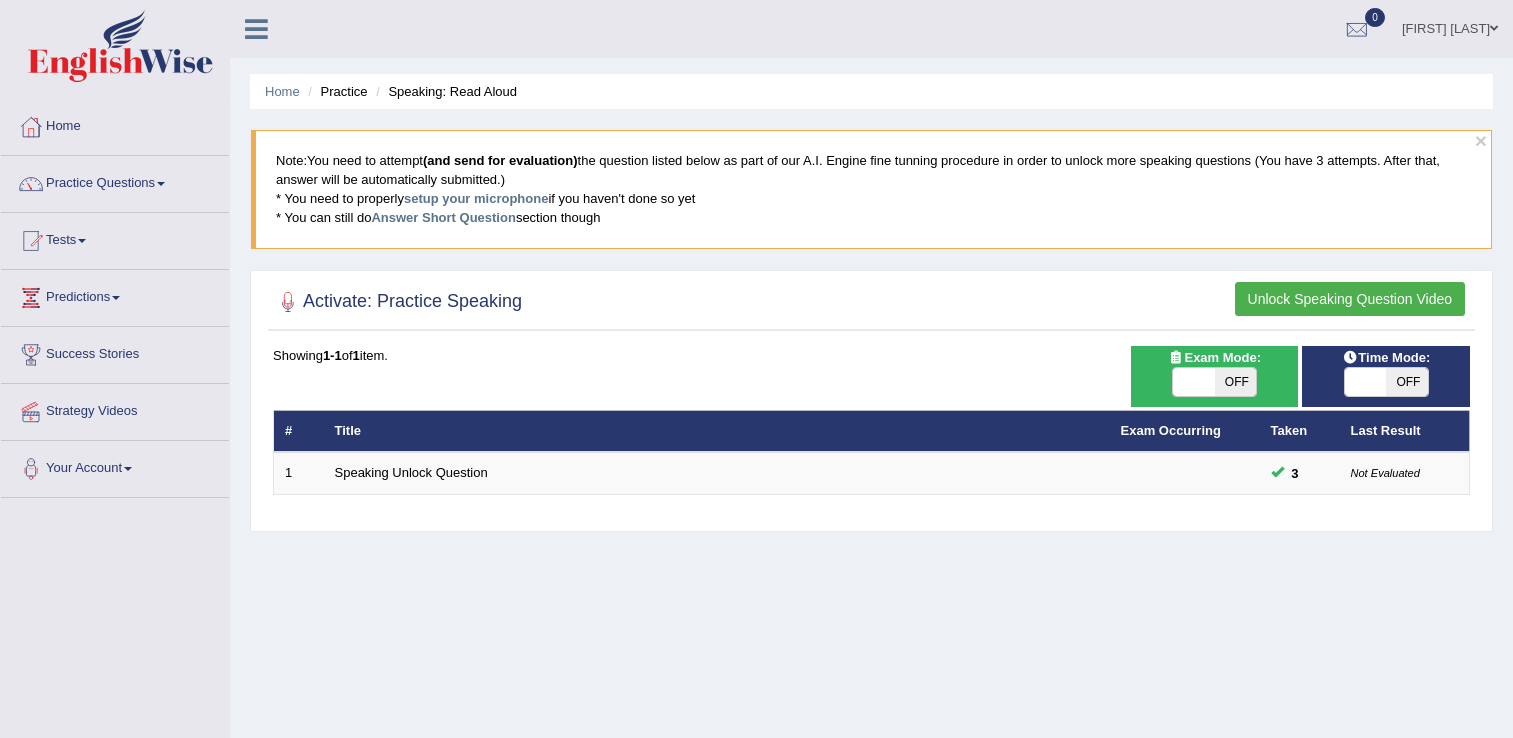 scroll, scrollTop: 0, scrollLeft: 0, axis: both 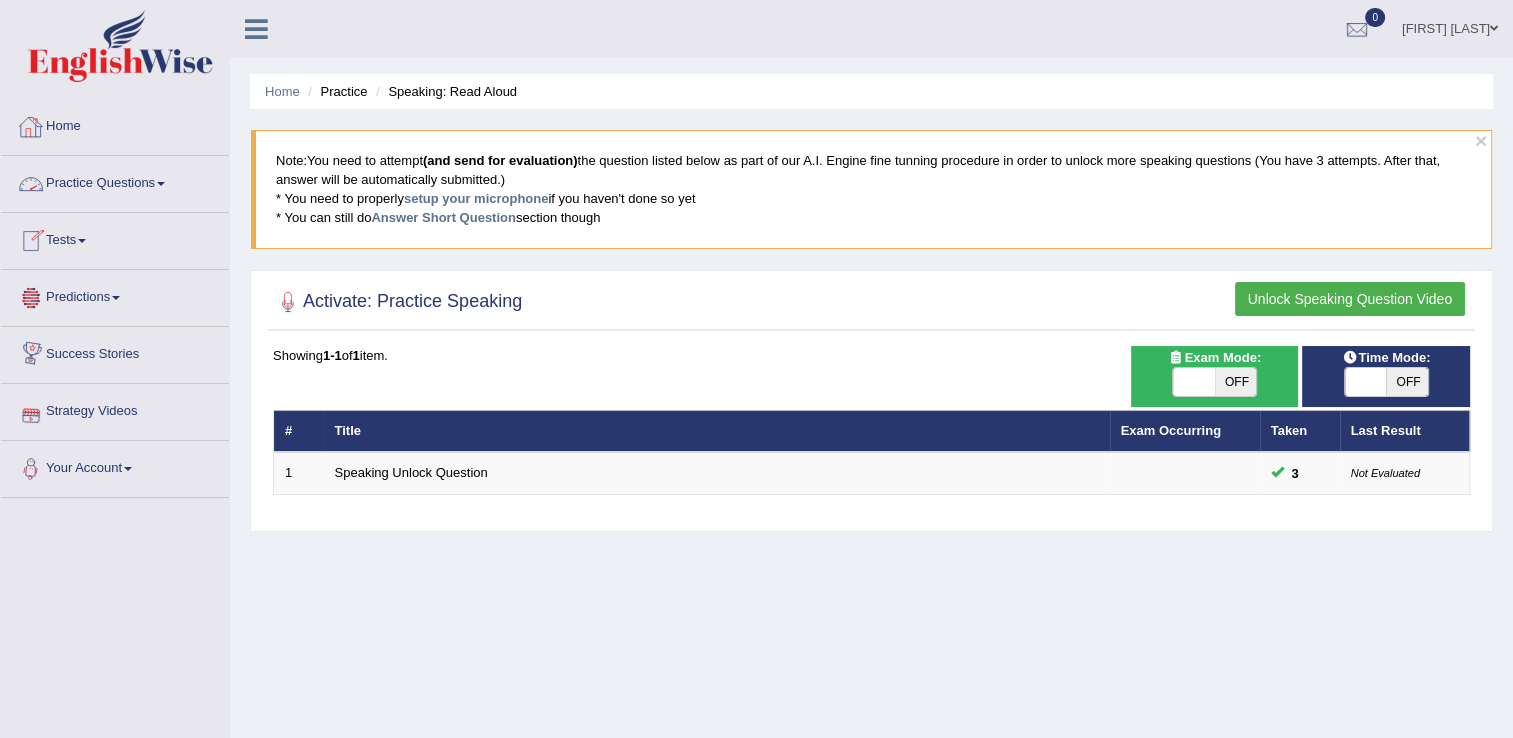 click on "Home" at bounding box center [115, 124] 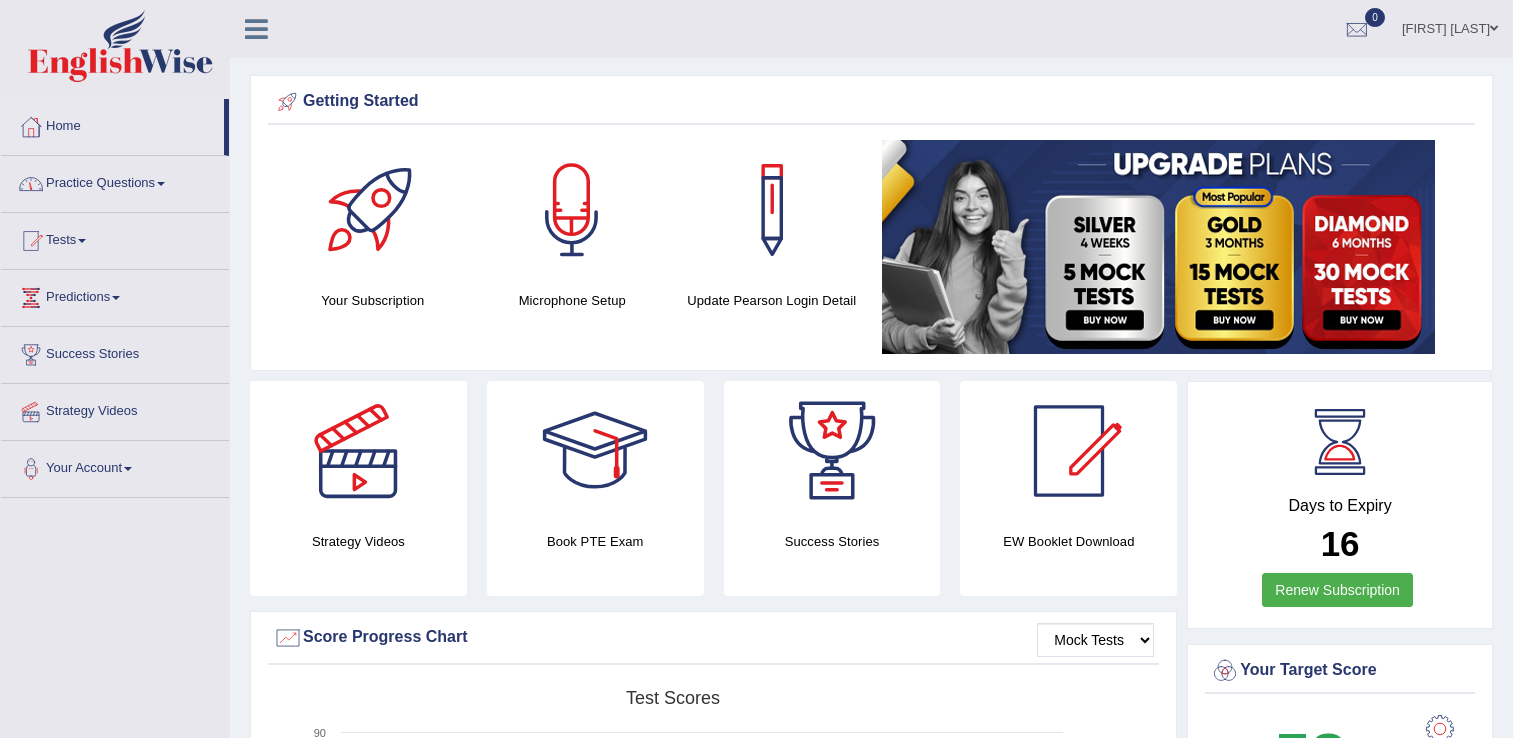 scroll, scrollTop: 0, scrollLeft: 0, axis: both 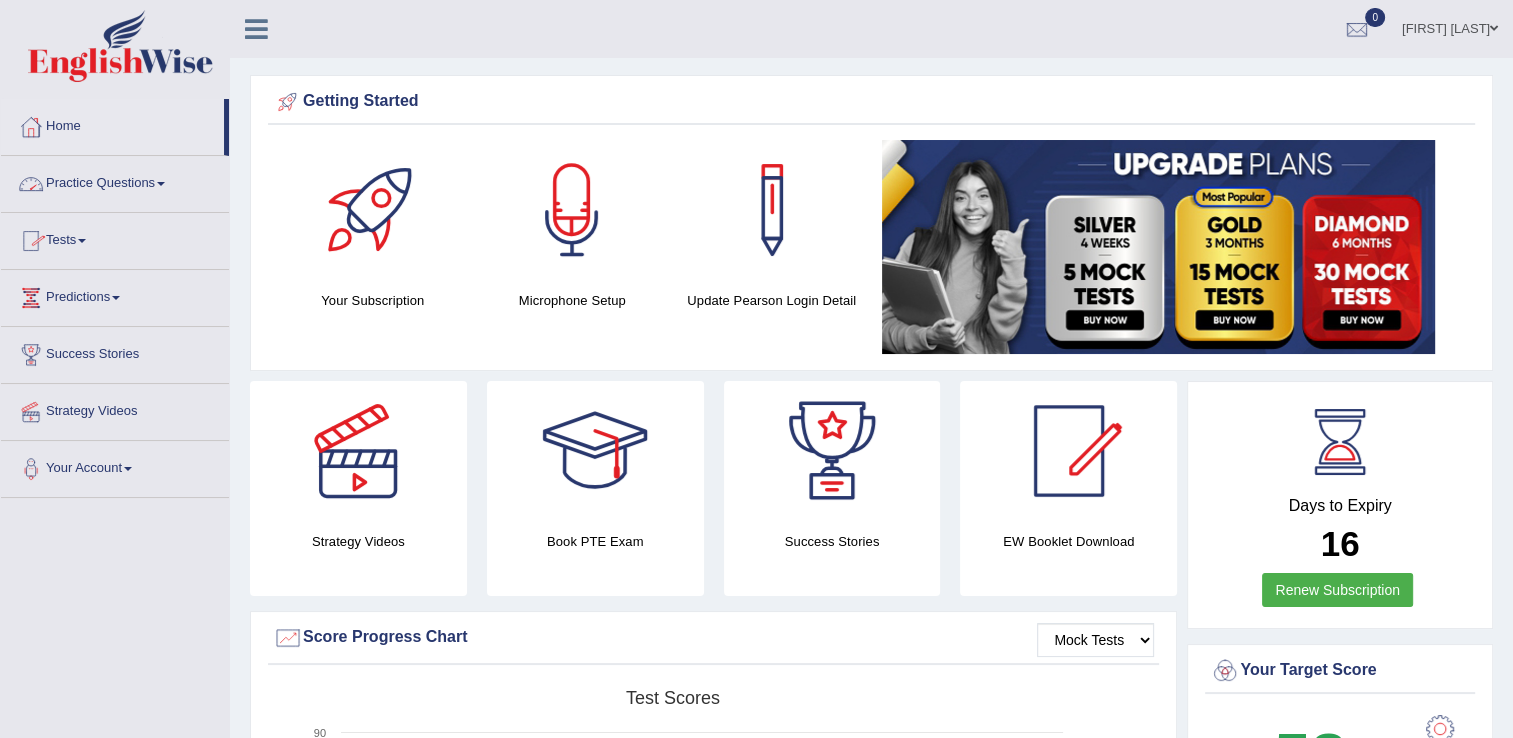 click on "Practice Questions" at bounding box center [115, 181] 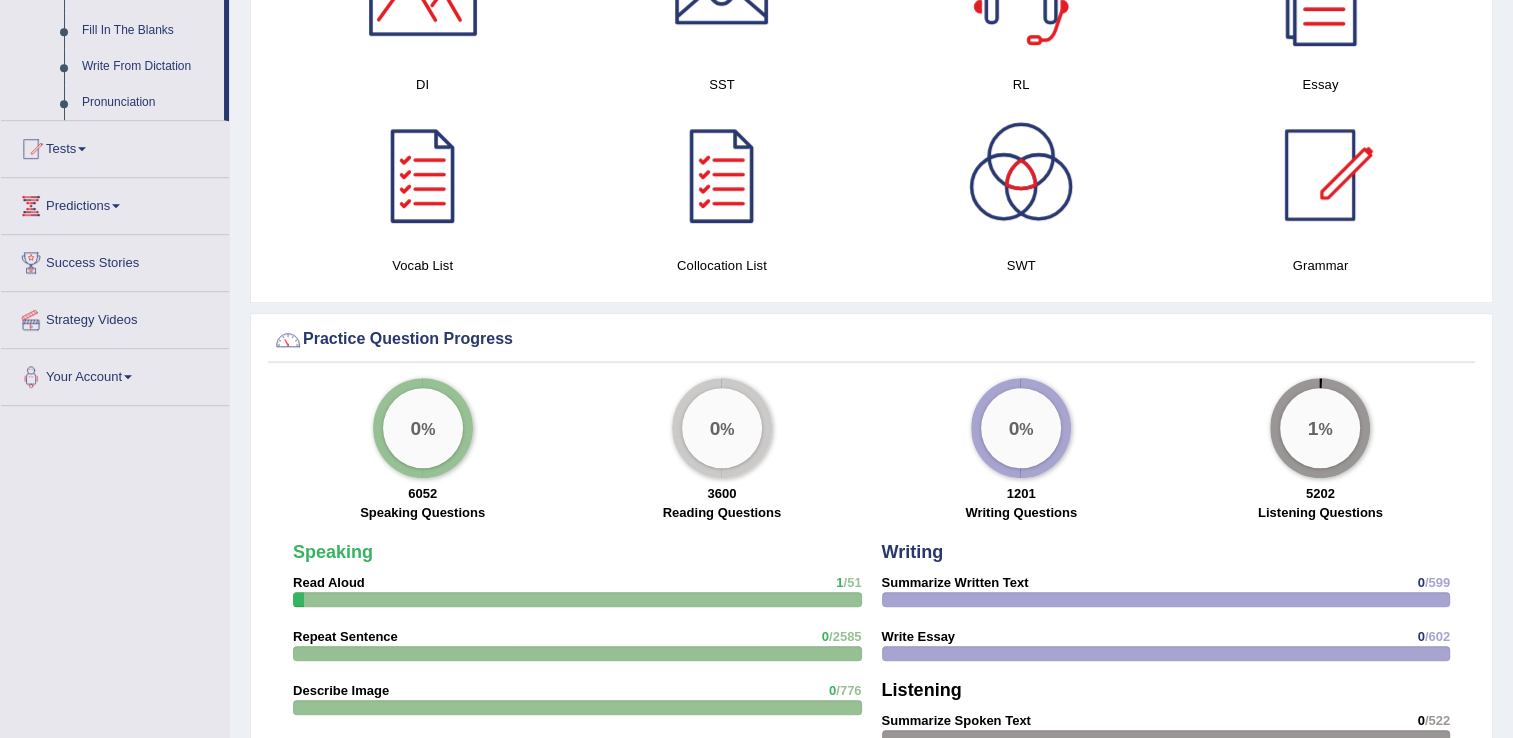 scroll, scrollTop: 1161, scrollLeft: 0, axis: vertical 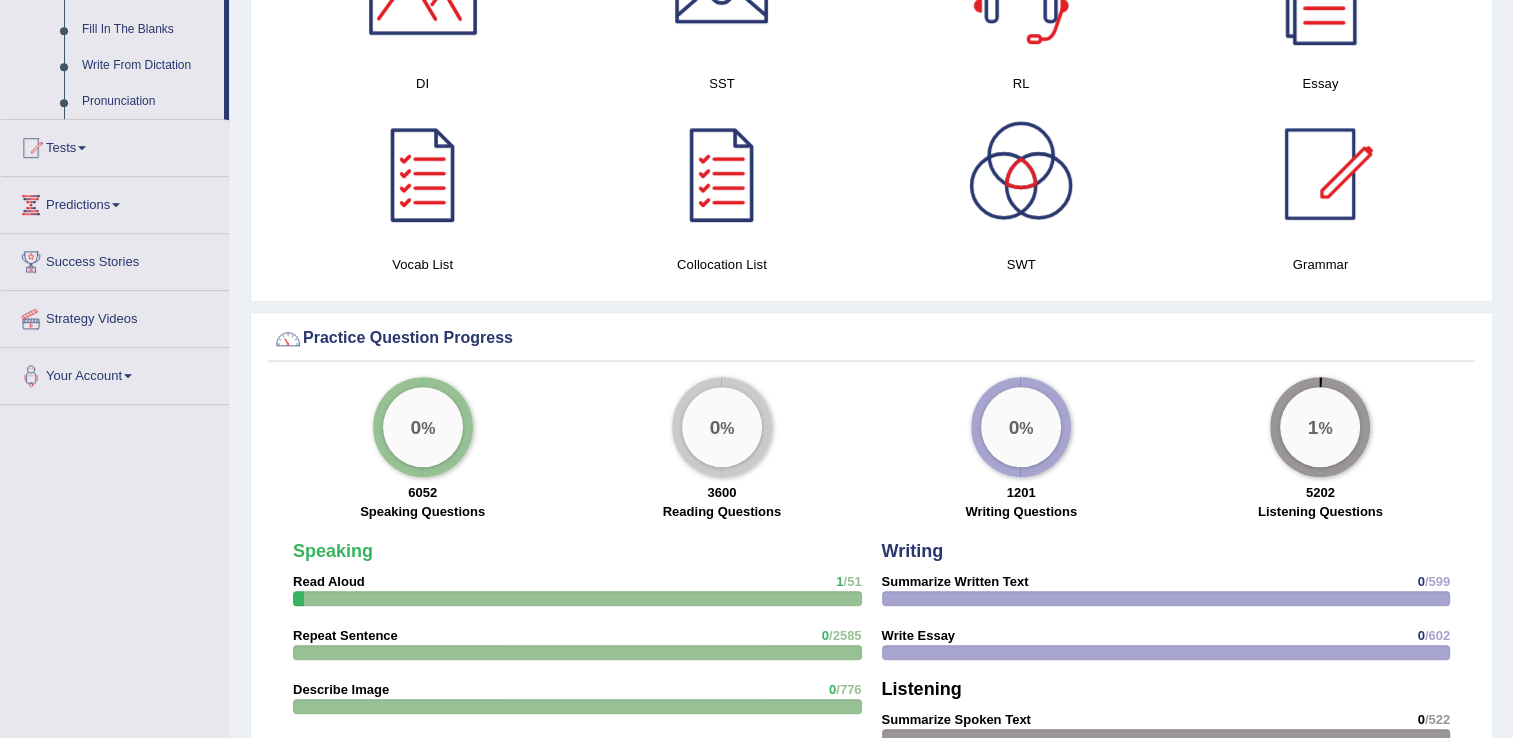 click on "Speaking
Read Aloud
1 /51
Repeat Sentence
0 /2585
Describe Image
0 /776
Re-Tell Lecture
0 /549
Answer Short Question
0 /1705
Summarize Group Discussion
0 /194
Respond To A Situation
0 /192
Reading
Reading & Writing: Fill In The Blanks
2 /1125" at bounding box center [577, 891] 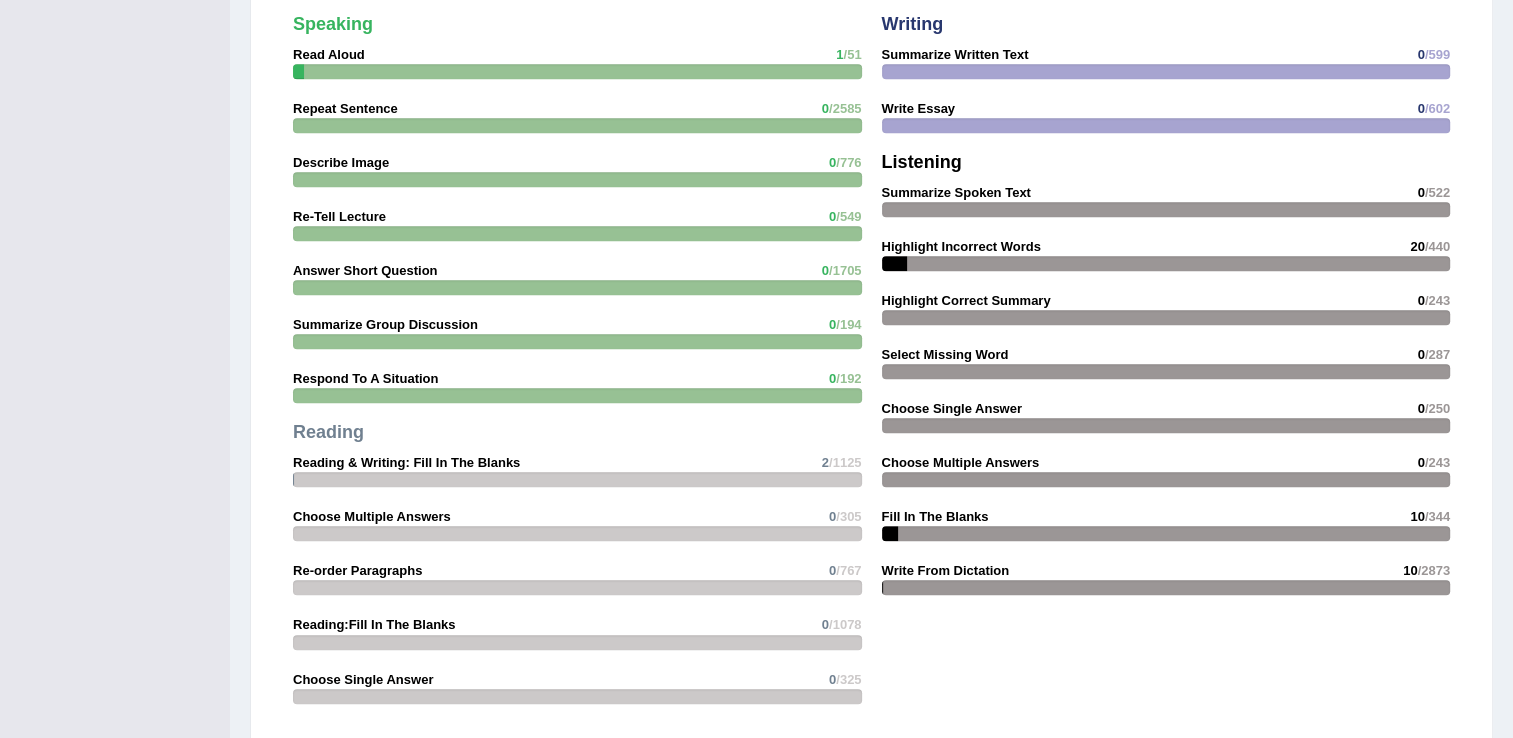 scroll, scrollTop: 1682, scrollLeft: 0, axis: vertical 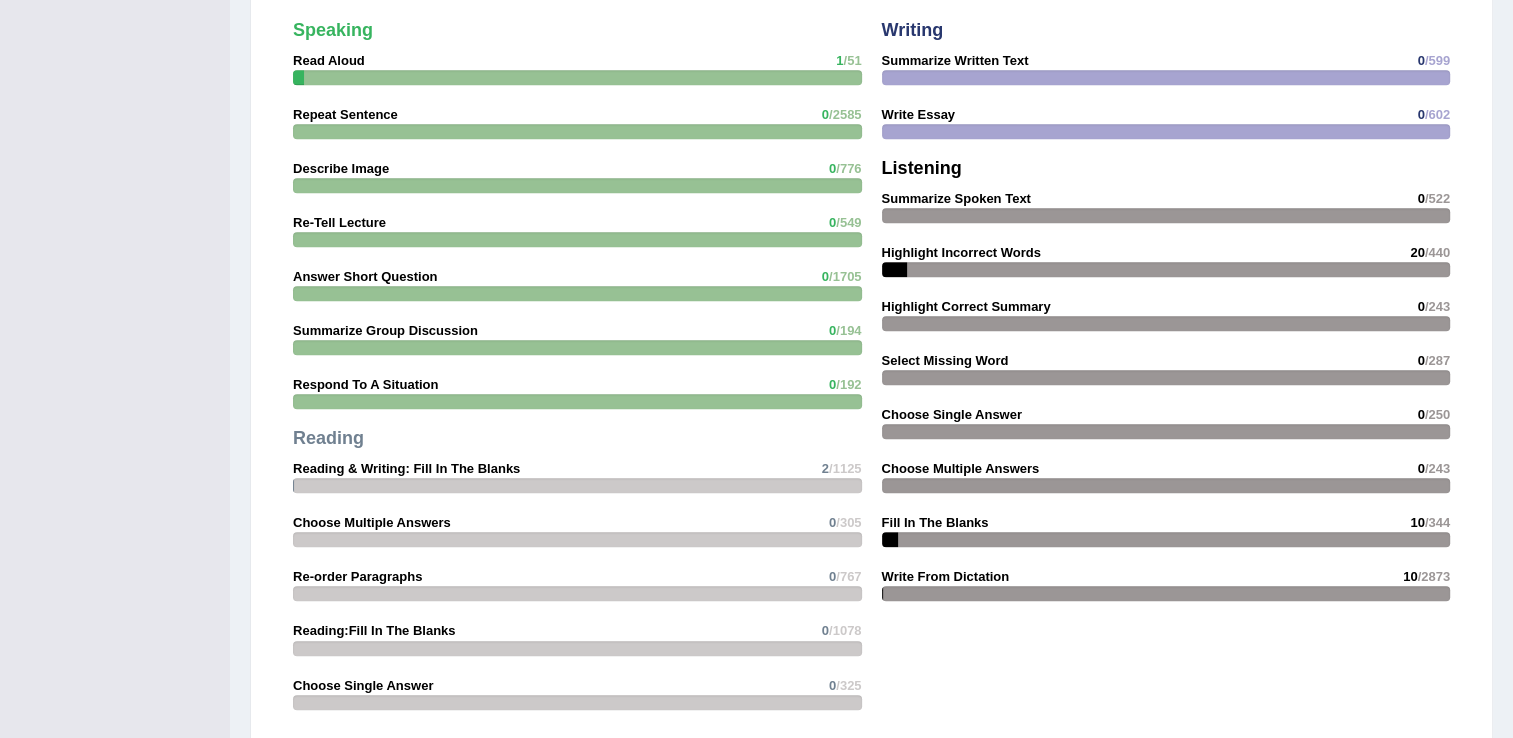 click on "Re-Tell Lecture" at bounding box center [339, 222] 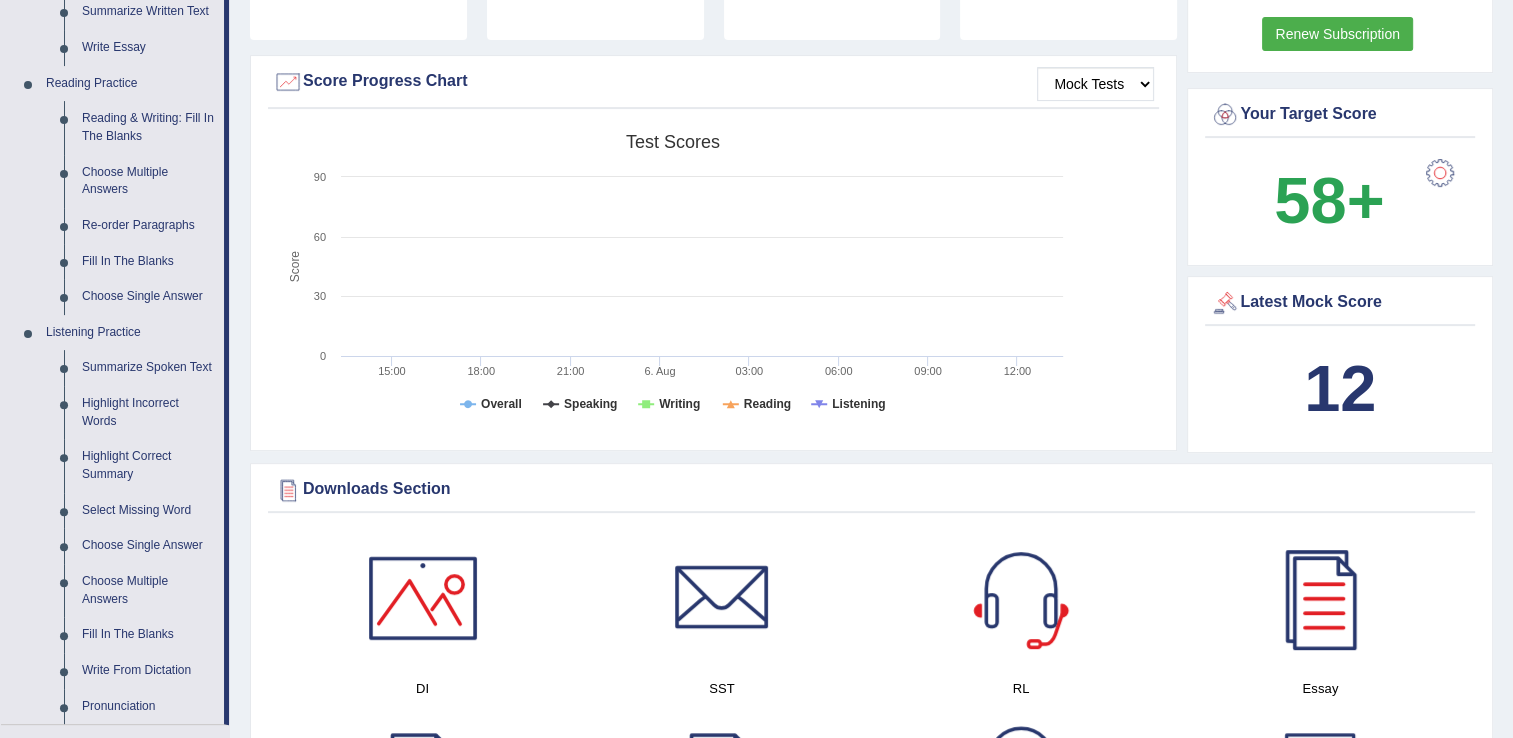 scroll, scrollTop: 553, scrollLeft: 0, axis: vertical 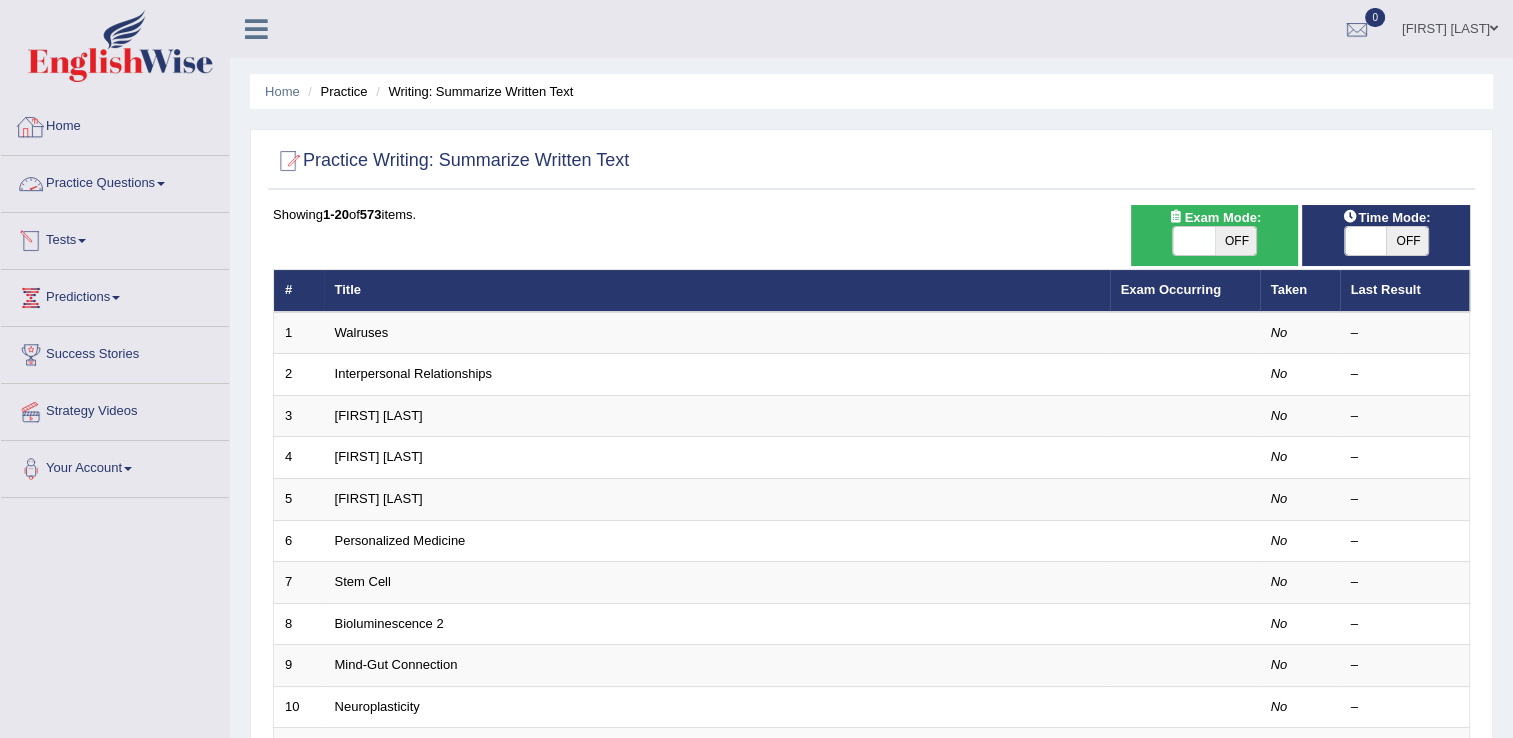 click on "Home" at bounding box center [115, 124] 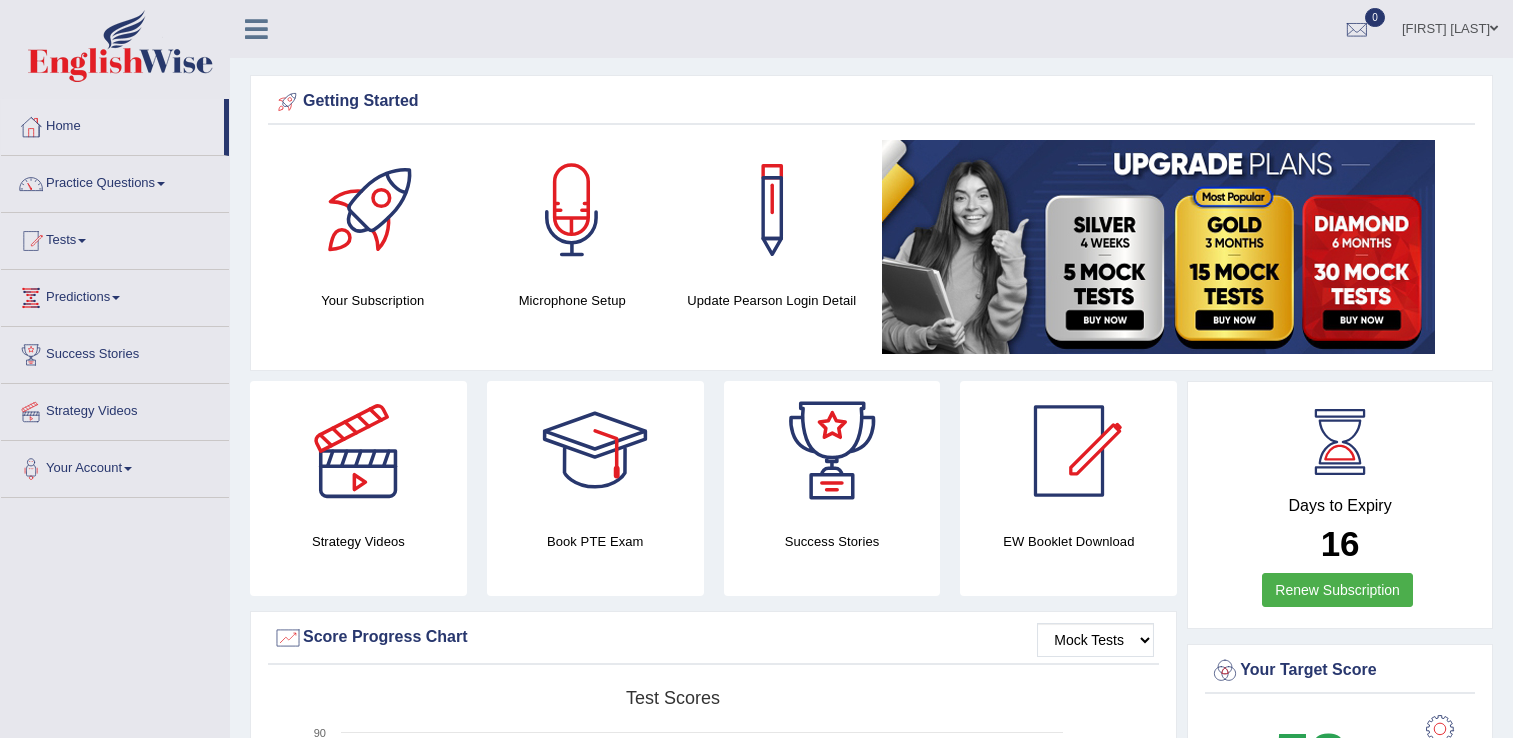 scroll, scrollTop: 0, scrollLeft: 0, axis: both 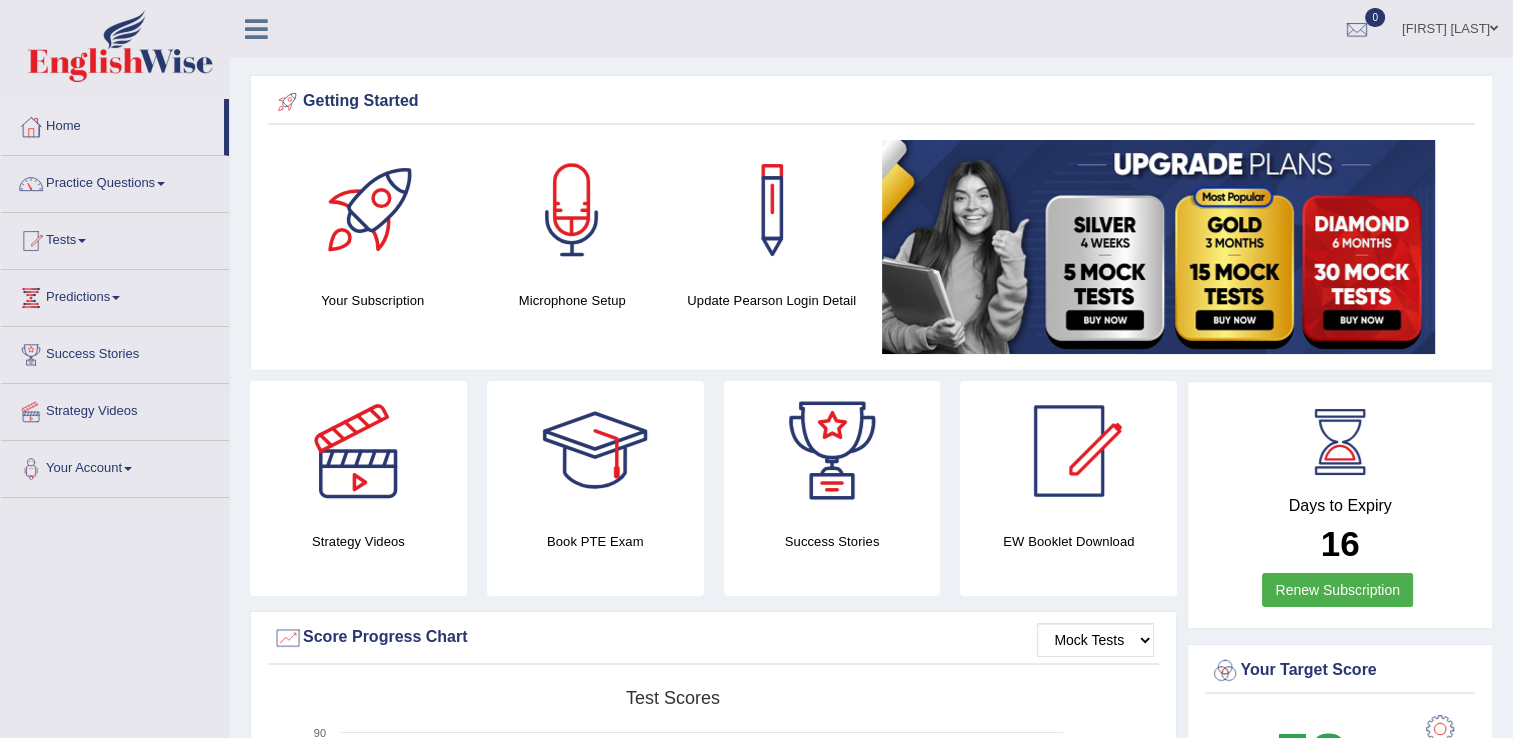 click on "Practice Questions" at bounding box center [115, 181] 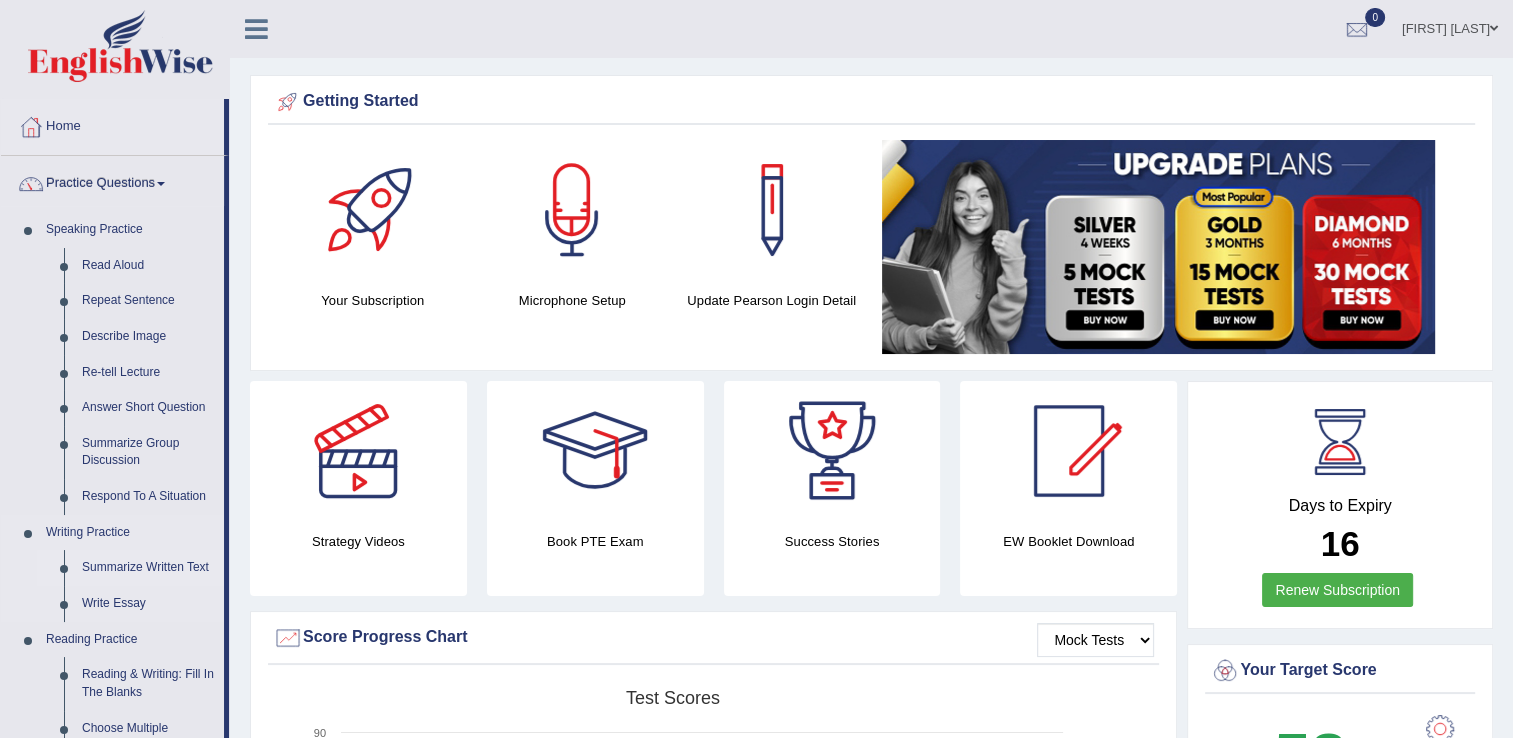 click on "Summarize Written Text" at bounding box center (148, 568) 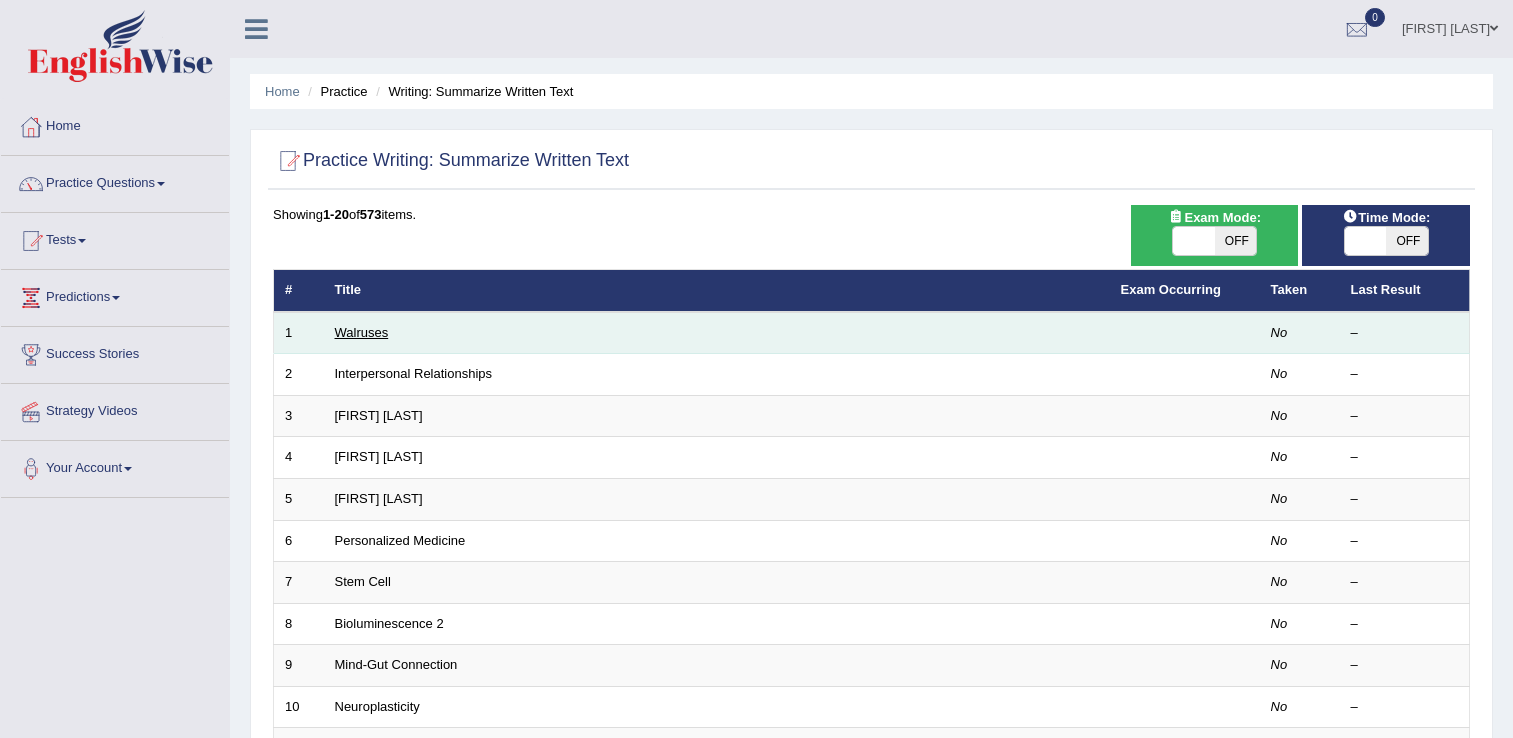 scroll, scrollTop: 0, scrollLeft: 0, axis: both 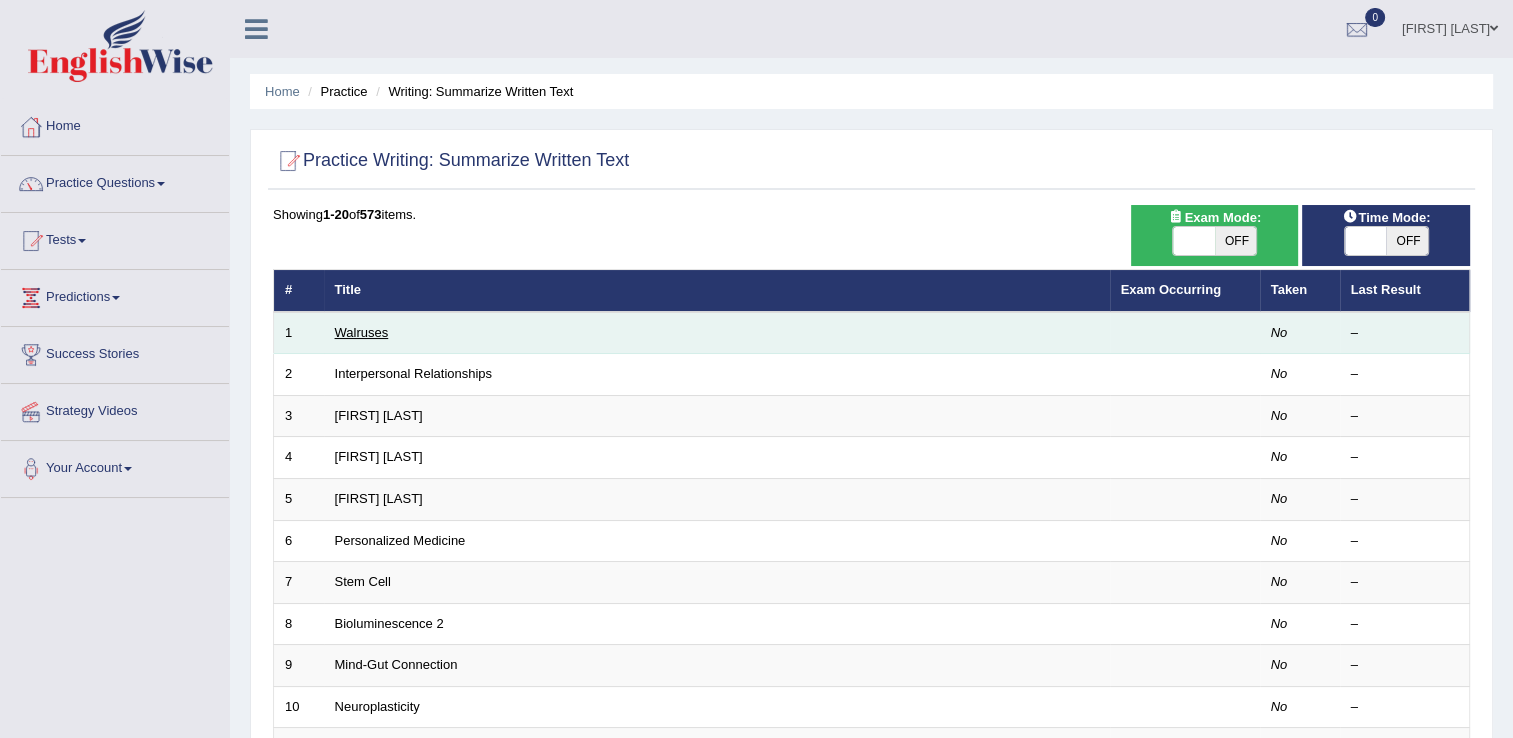 click on "Walruses" at bounding box center [362, 332] 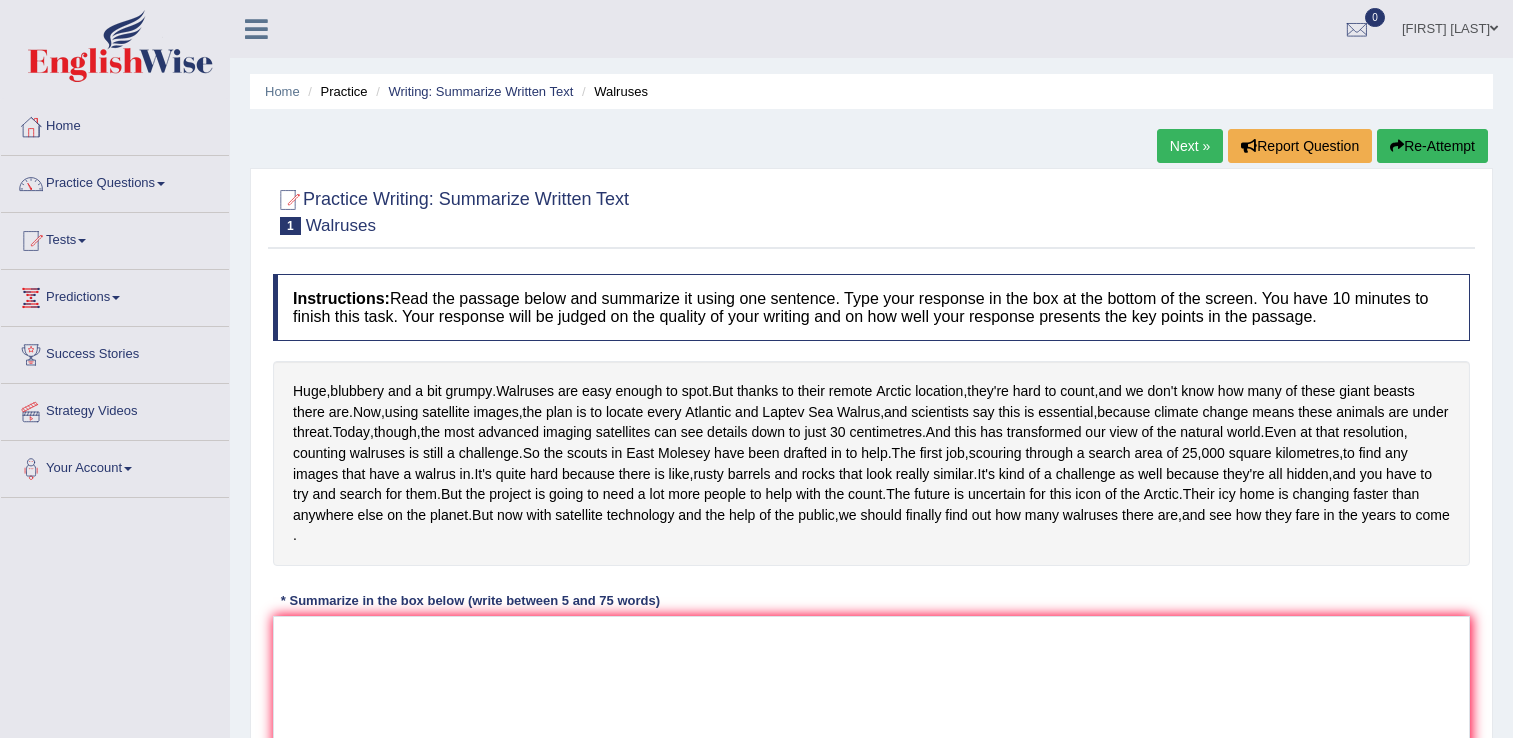 scroll, scrollTop: 0, scrollLeft: 0, axis: both 